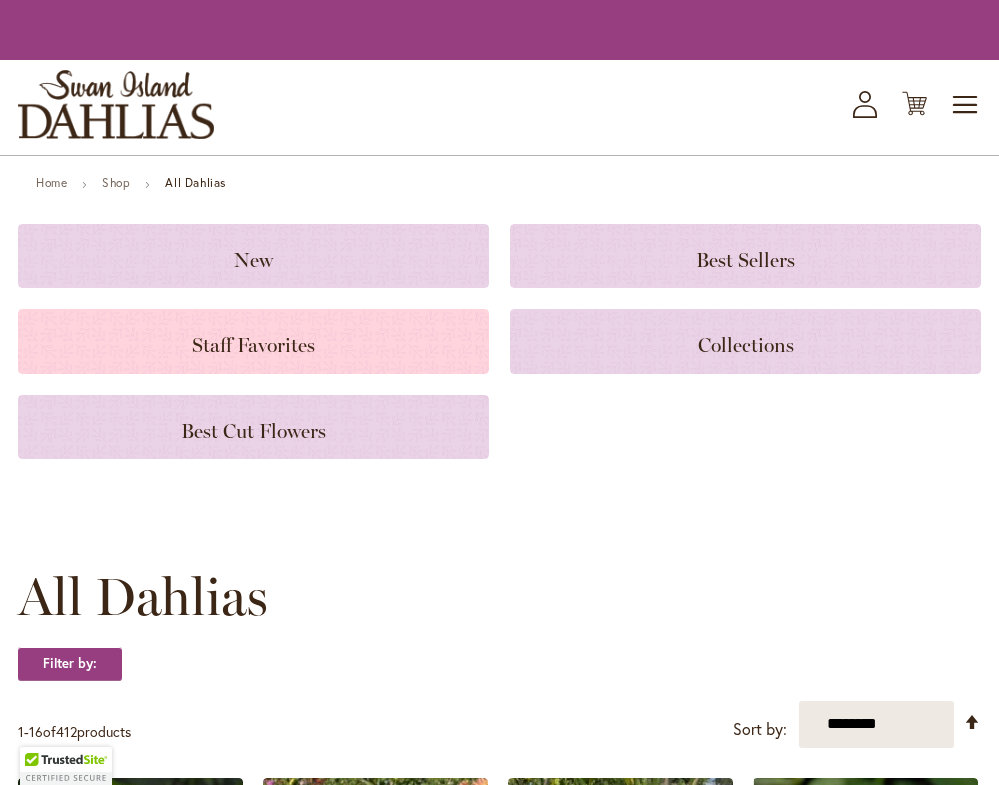 scroll, scrollTop: 0, scrollLeft: 0, axis: both 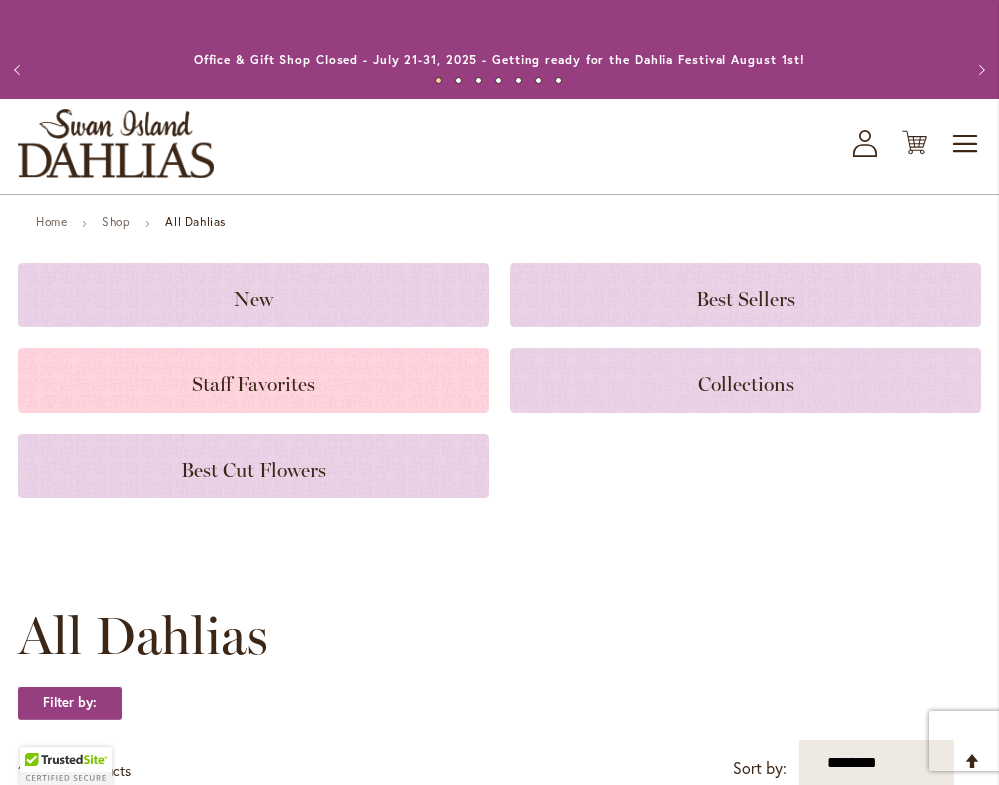 click on "Staff Favorites" 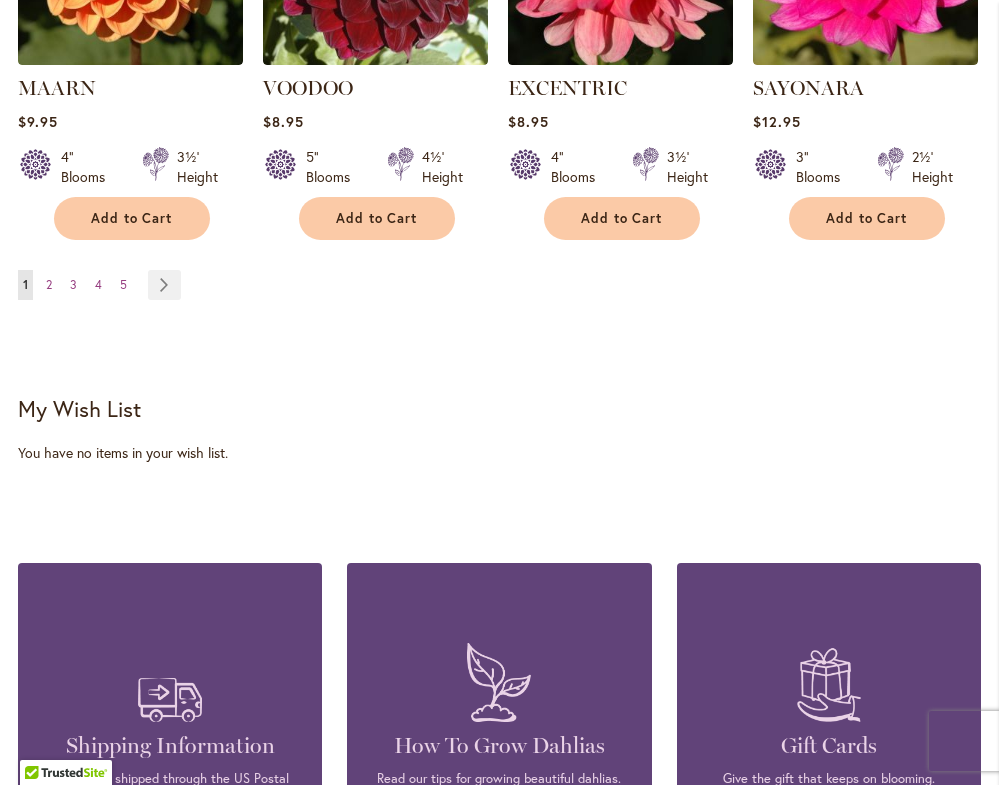 scroll, scrollTop: 1993, scrollLeft: 0, axis: vertical 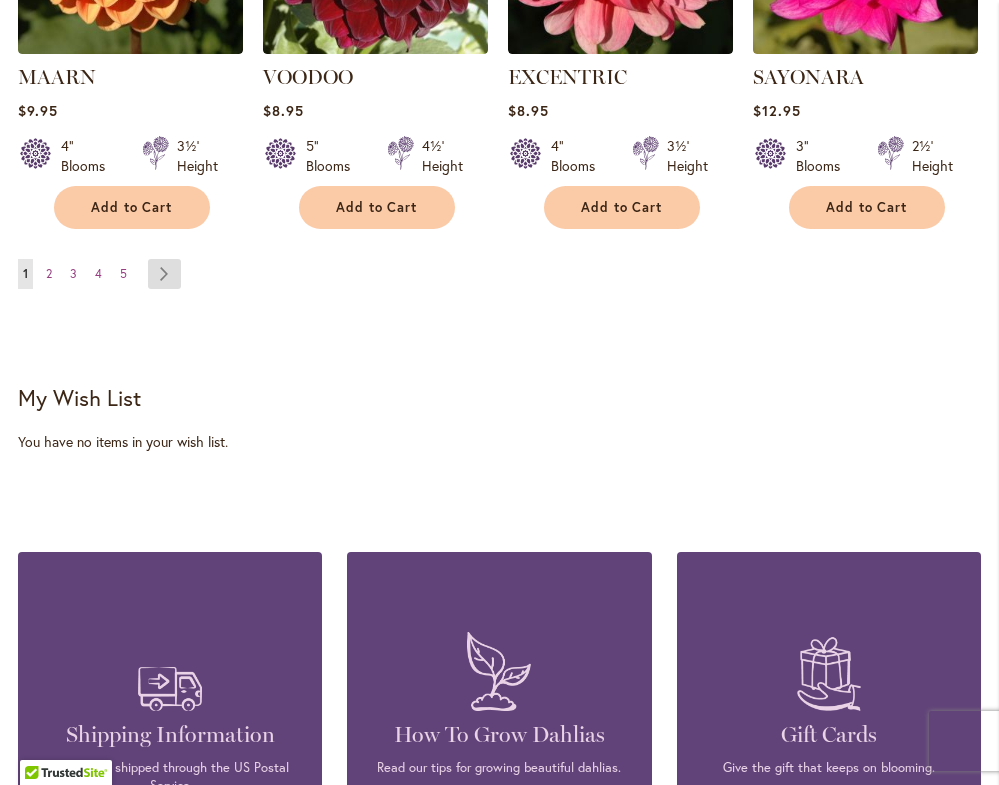 click on "Page
Next" at bounding box center (164, 274) 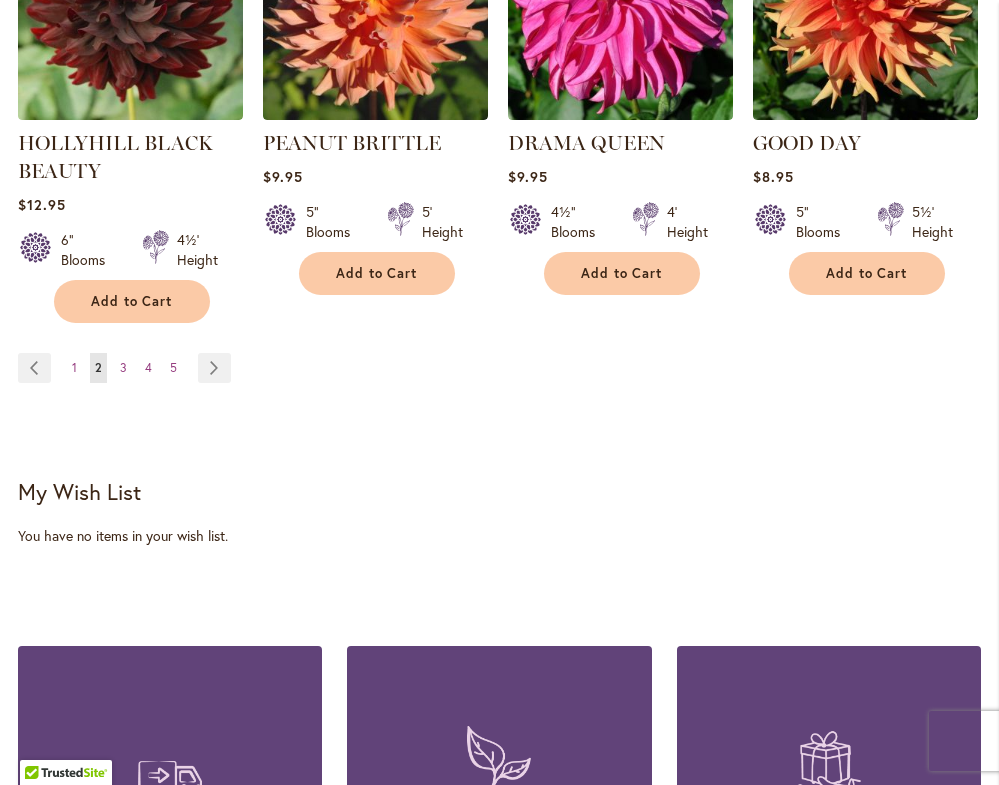 scroll, scrollTop: 1900, scrollLeft: 0, axis: vertical 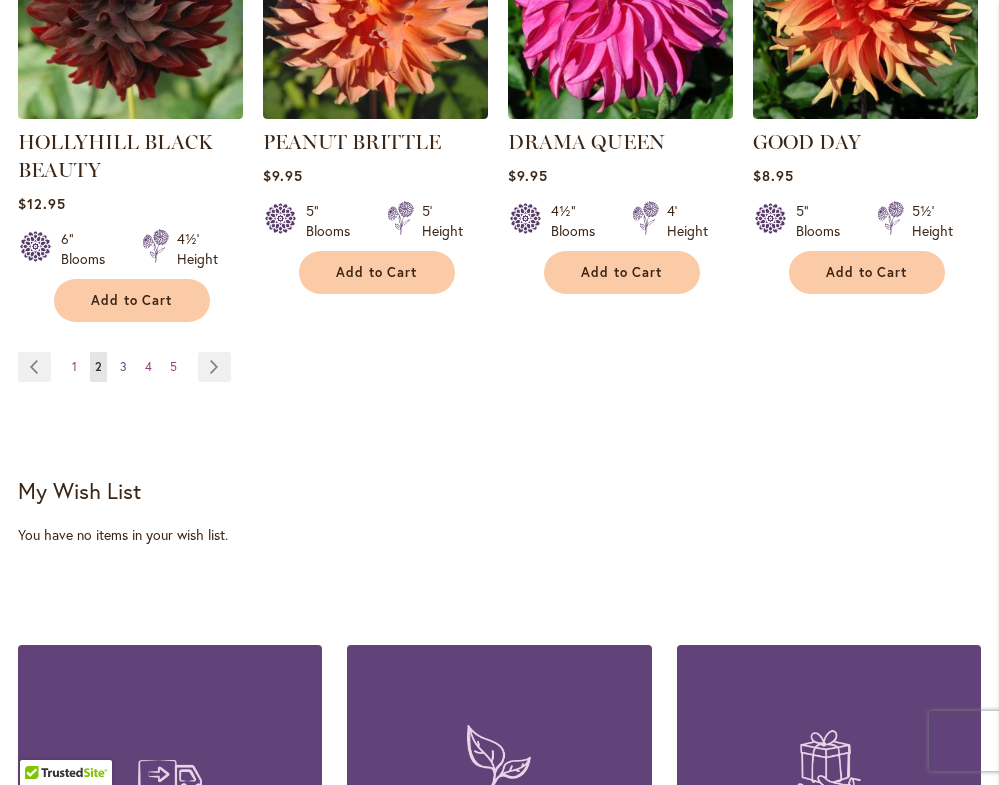 click on "3" at bounding box center [123, 366] 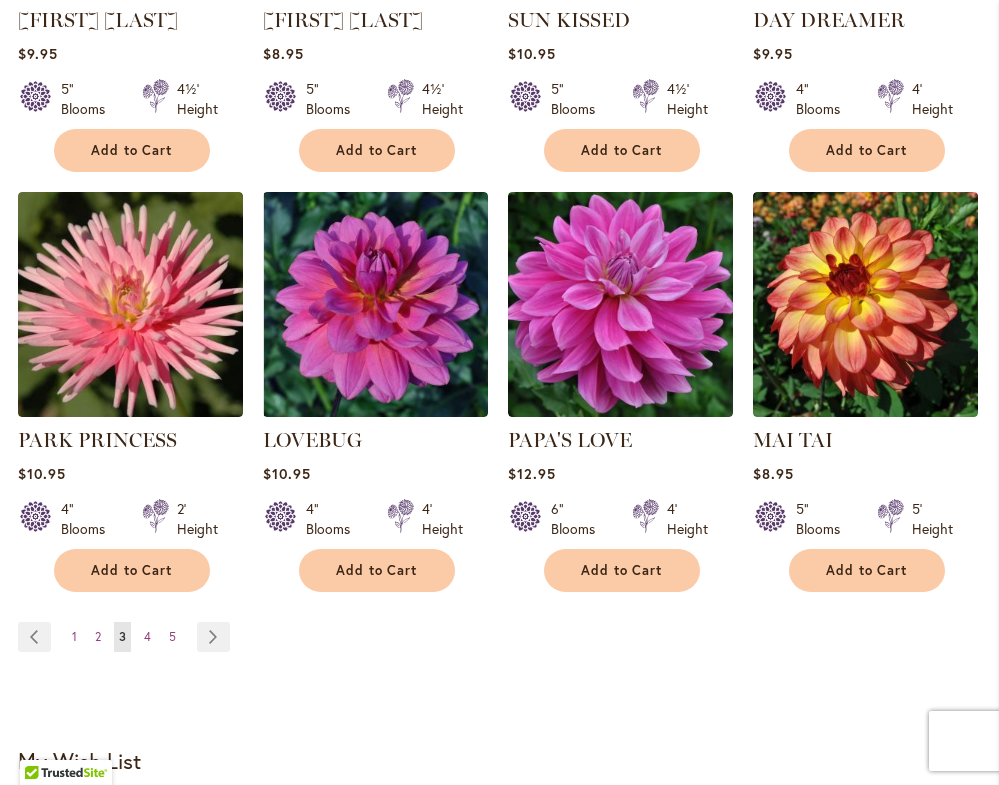 scroll, scrollTop: 1612, scrollLeft: 0, axis: vertical 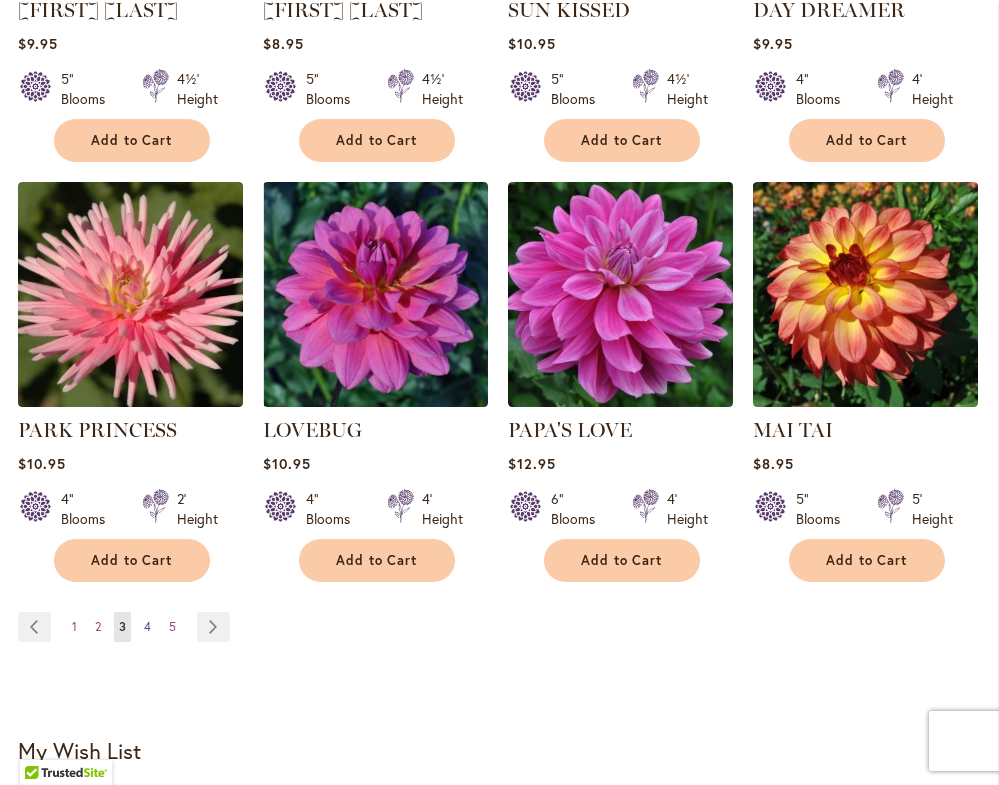 click on "4" at bounding box center [147, 626] 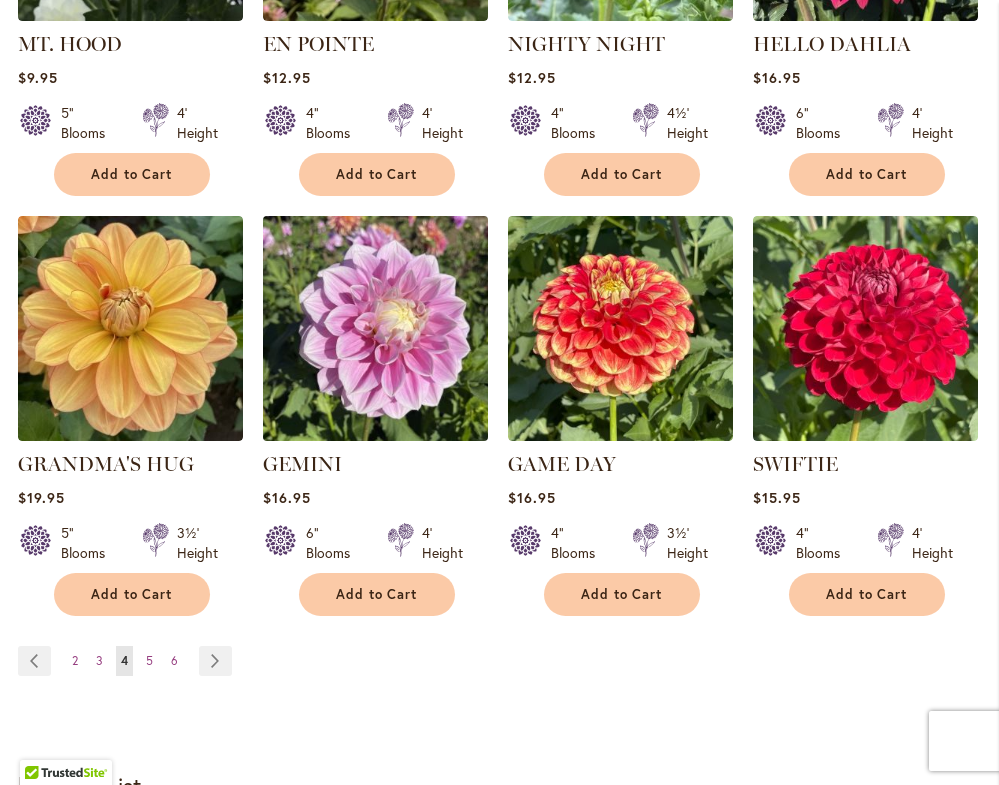 scroll, scrollTop: 1579, scrollLeft: 0, axis: vertical 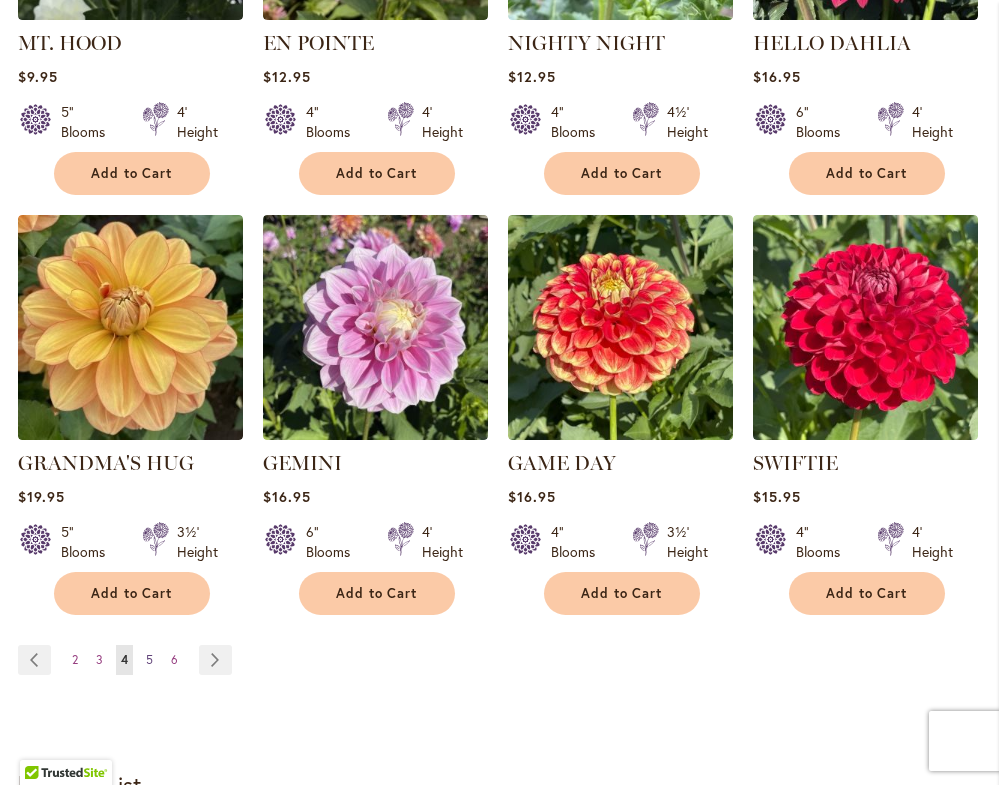 click on "5" at bounding box center [149, 659] 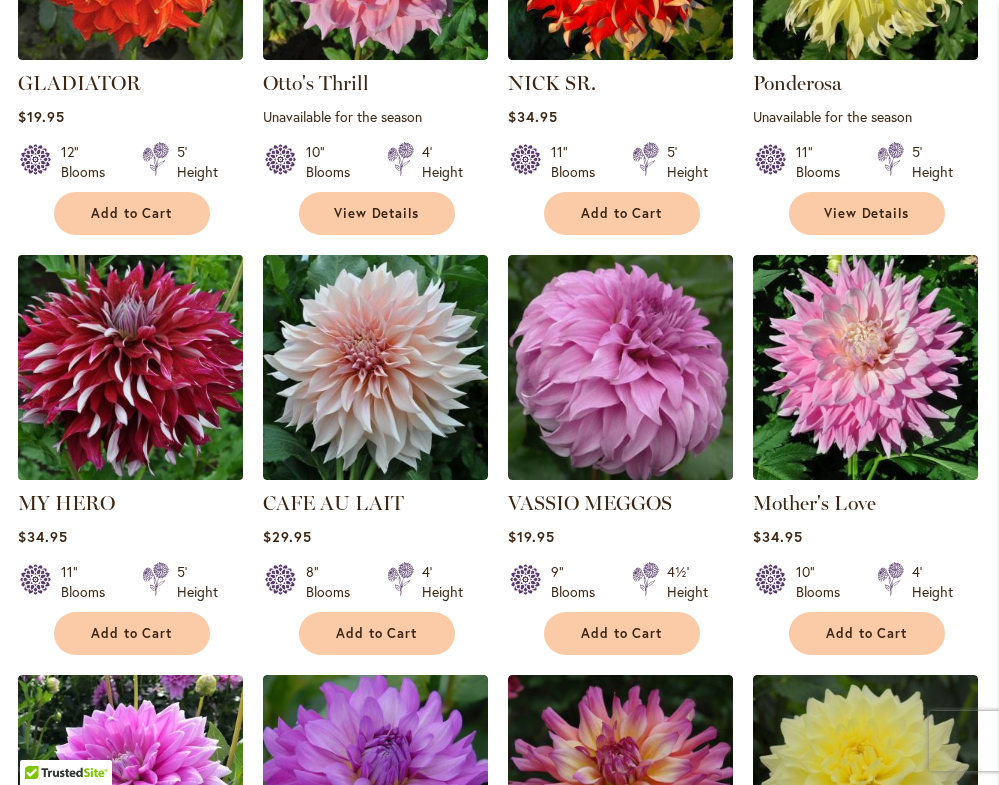 scroll, scrollTop: 1122, scrollLeft: 0, axis: vertical 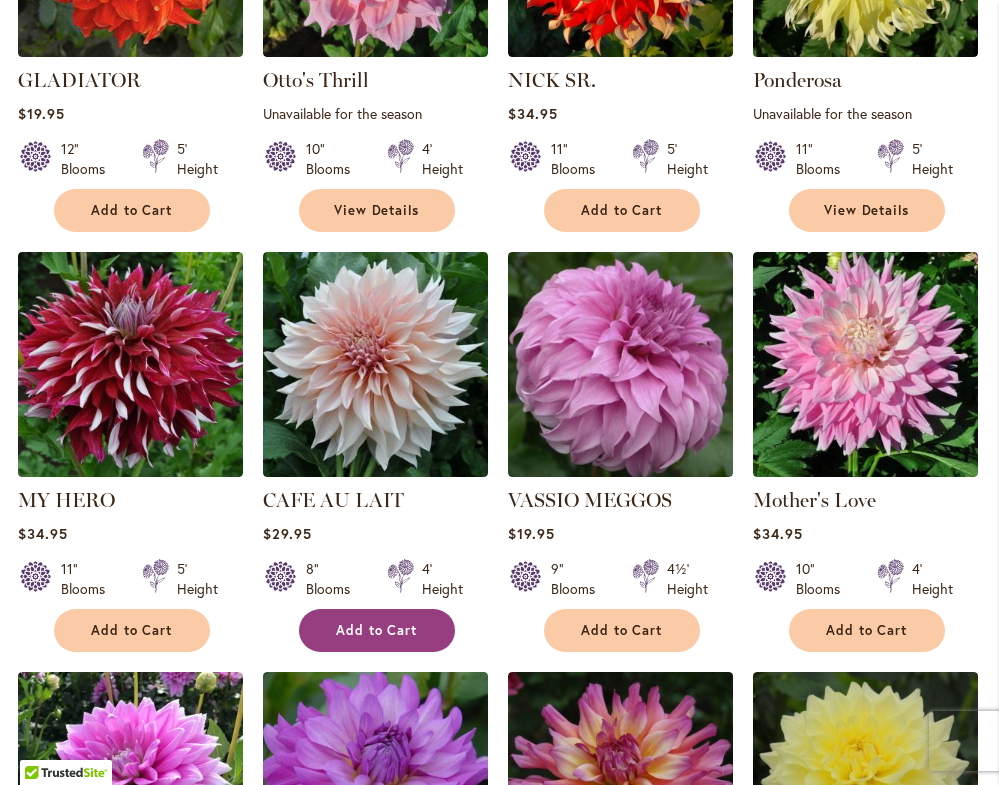 click on "Add to Cart" at bounding box center [377, 630] 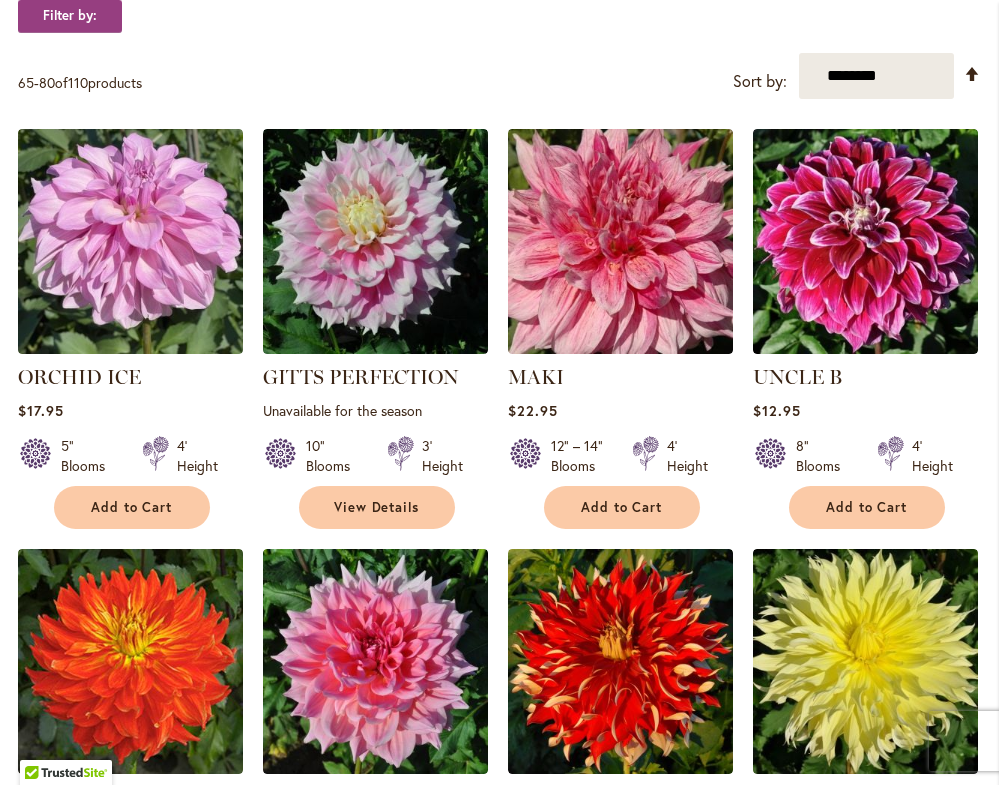 scroll, scrollTop: 453, scrollLeft: 0, axis: vertical 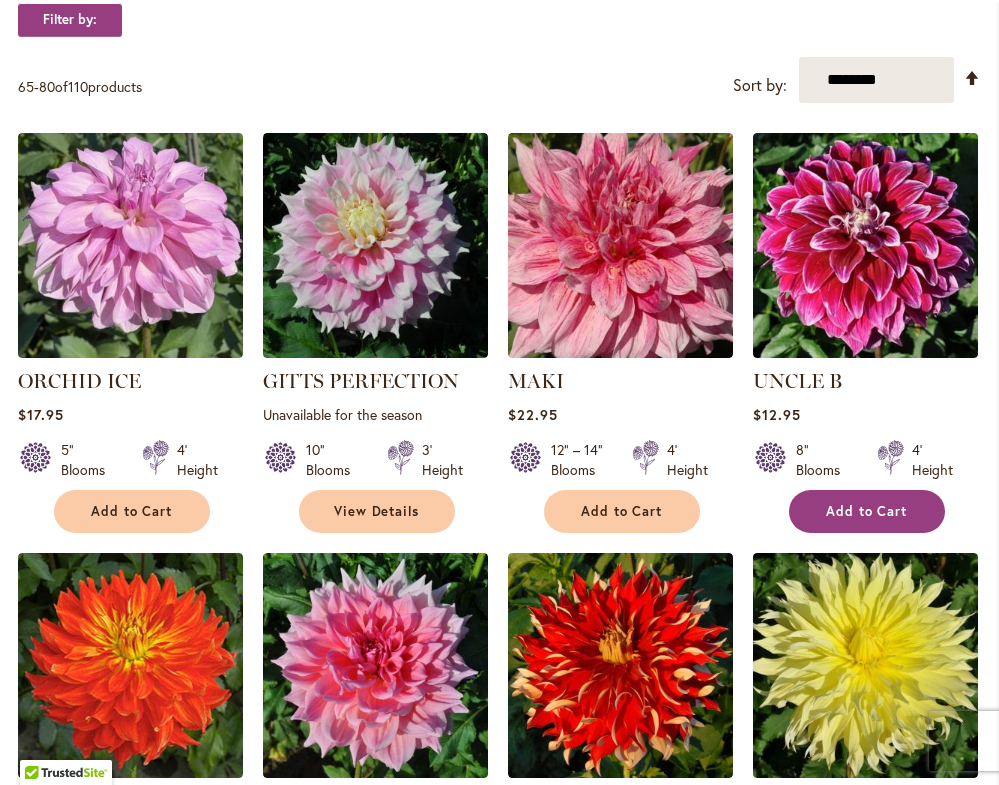 click on "Add to Cart" at bounding box center (867, 511) 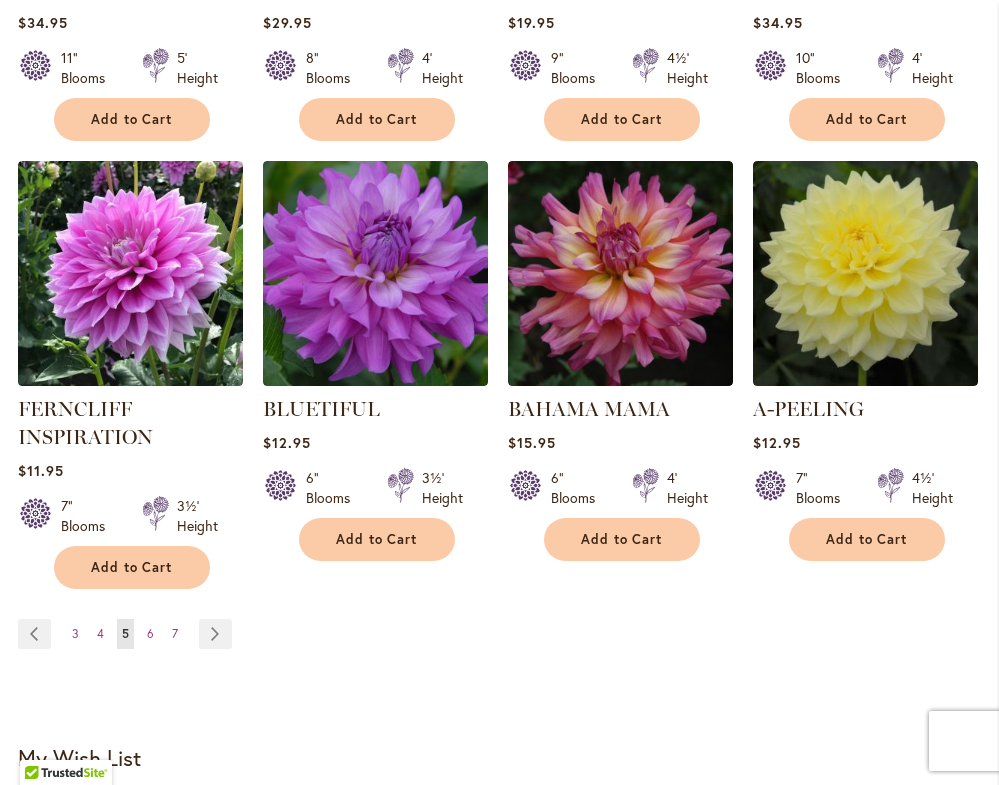 scroll, scrollTop: 1688, scrollLeft: 0, axis: vertical 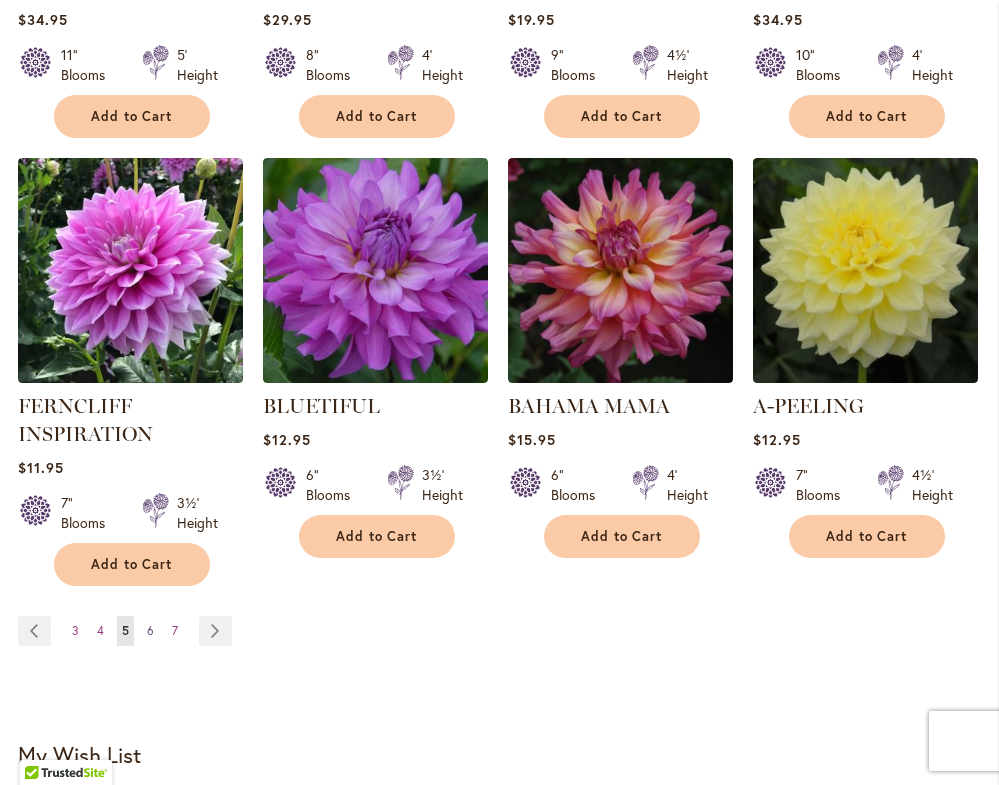 click on "Page
6" at bounding box center [150, 631] 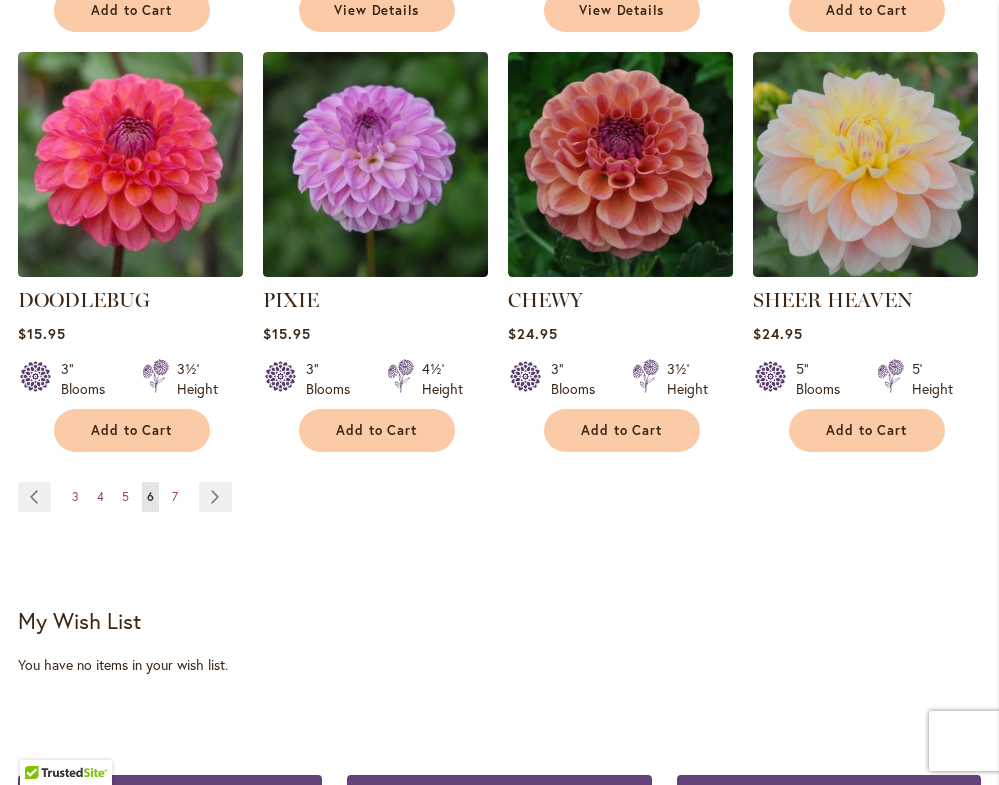 scroll, scrollTop: 1771, scrollLeft: 0, axis: vertical 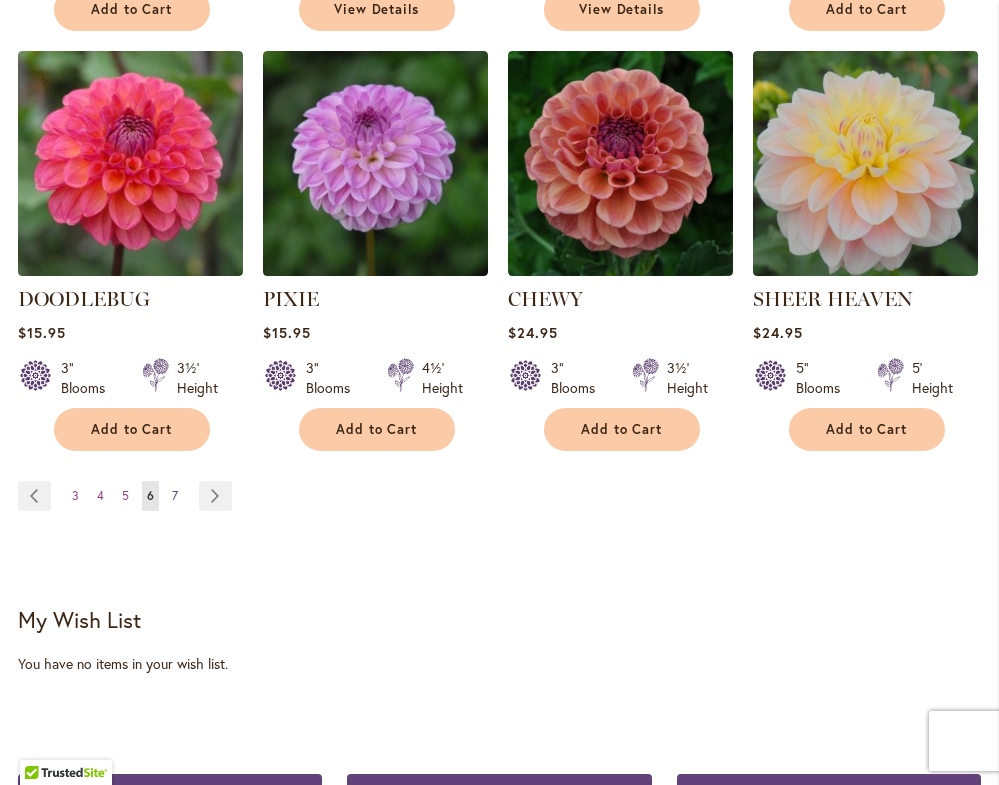 click on "7" at bounding box center (175, 495) 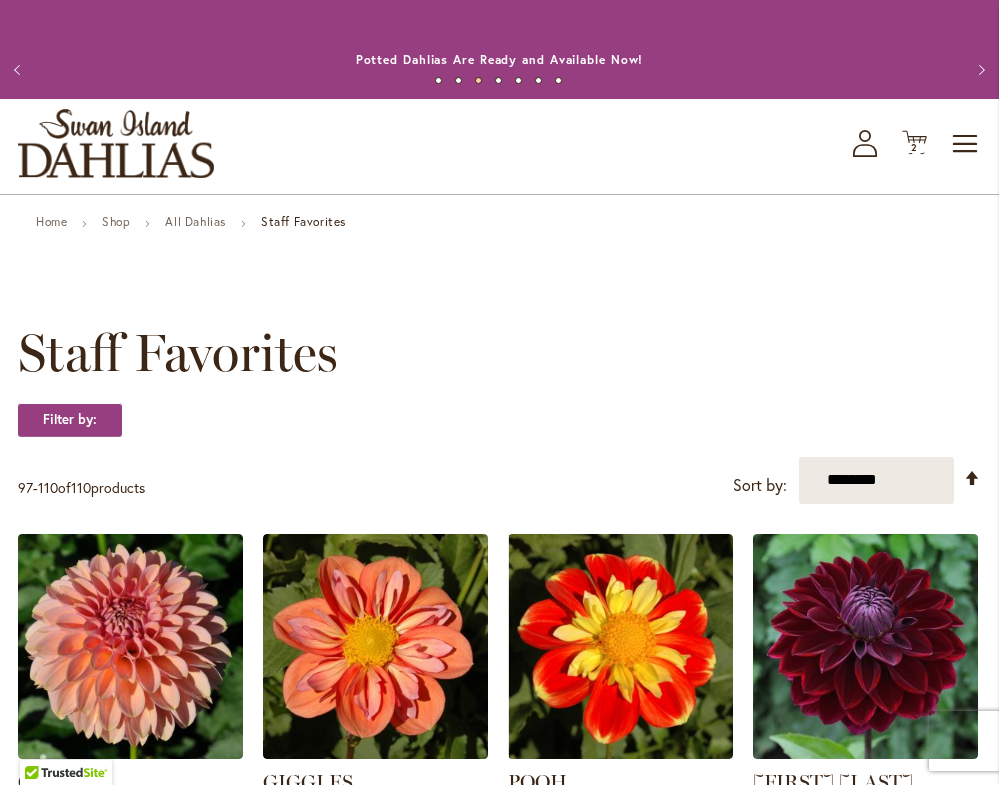 scroll, scrollTop: 0, scrollLeft: 0, axis: both 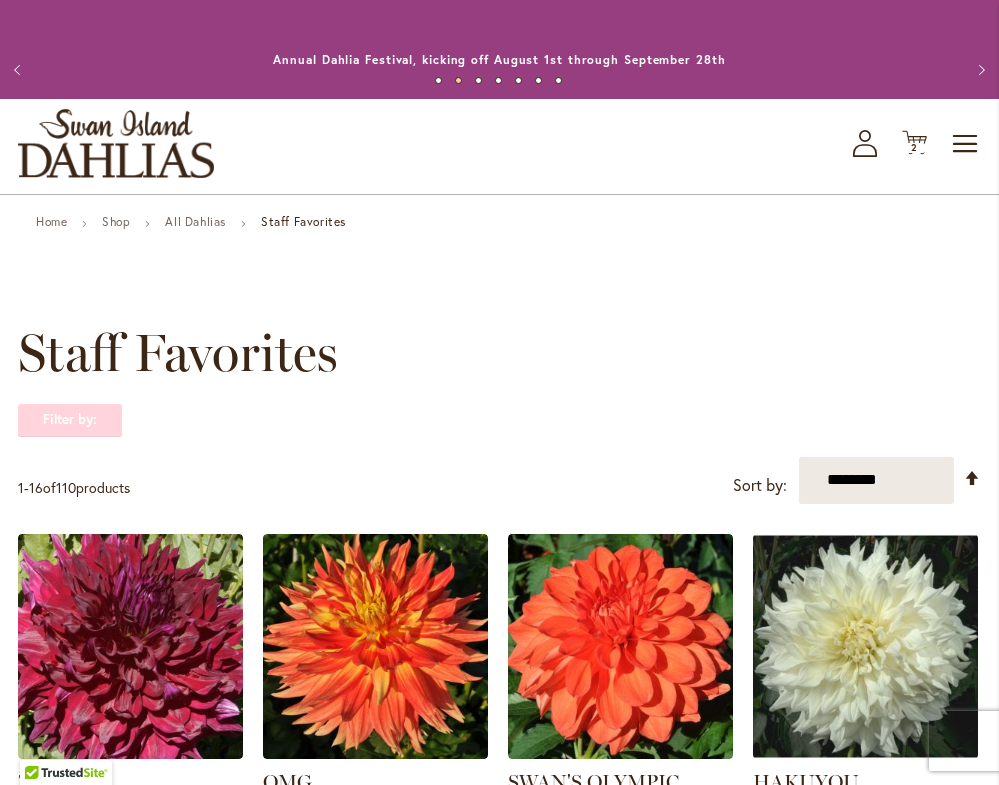click on "Filter by:" at bounding box center [70, 420] 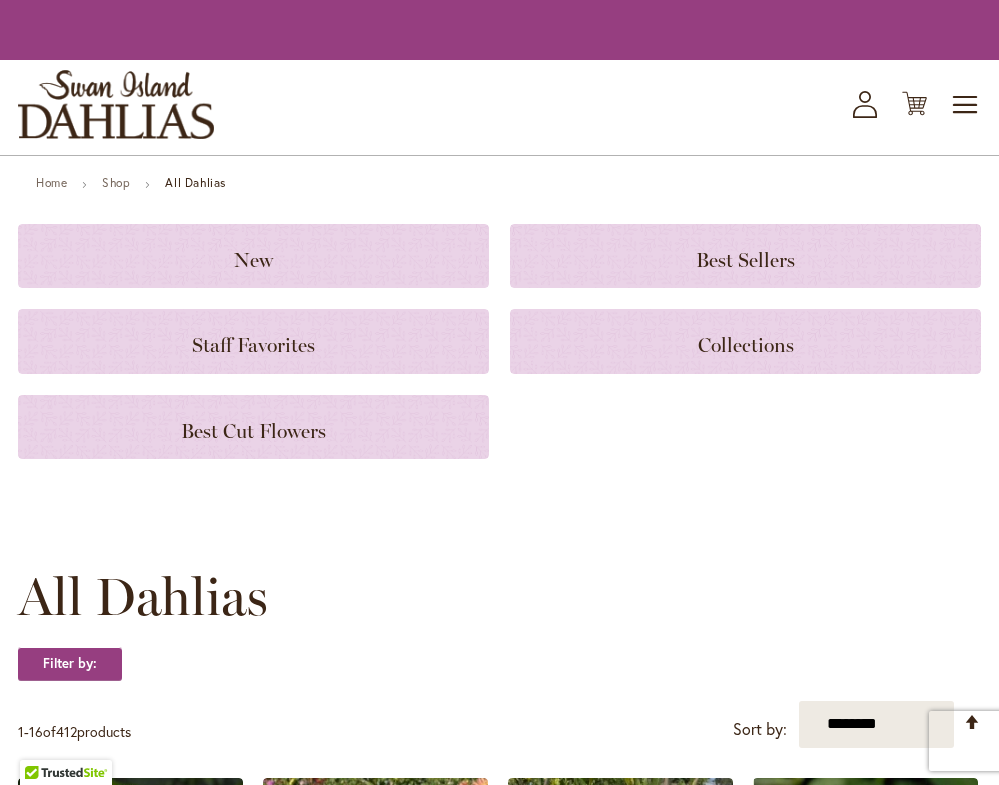 scroll, scrollTop: 0, scrollLeft: 0, axis: both 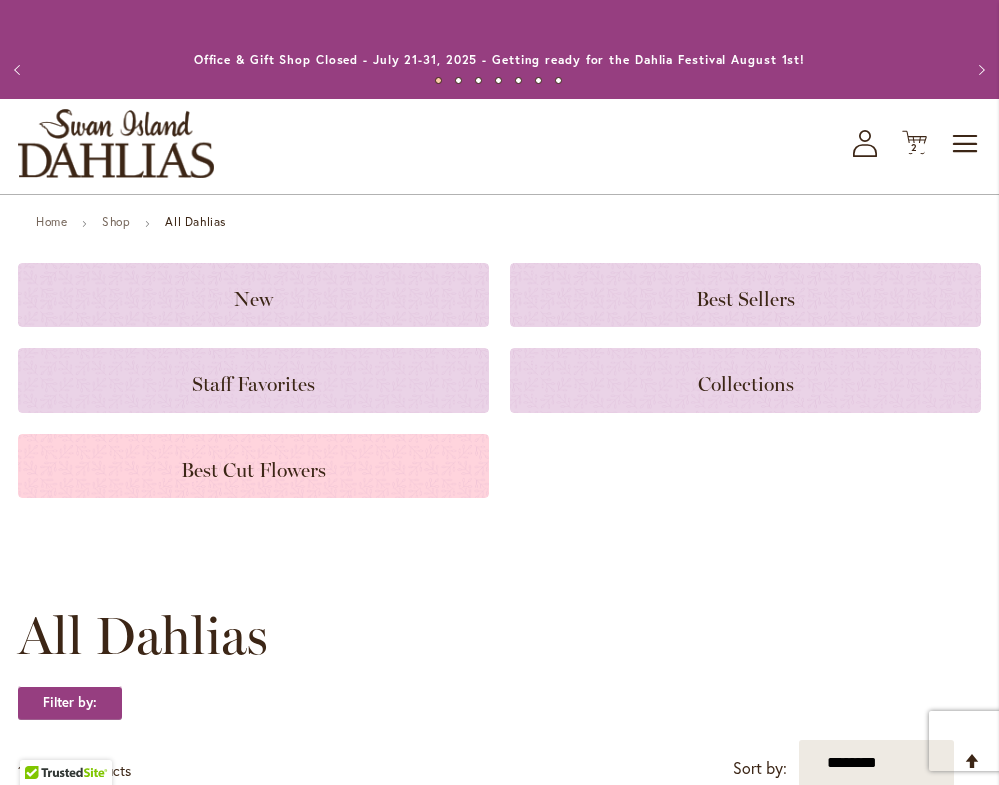 click on "Best Cut Flowers" 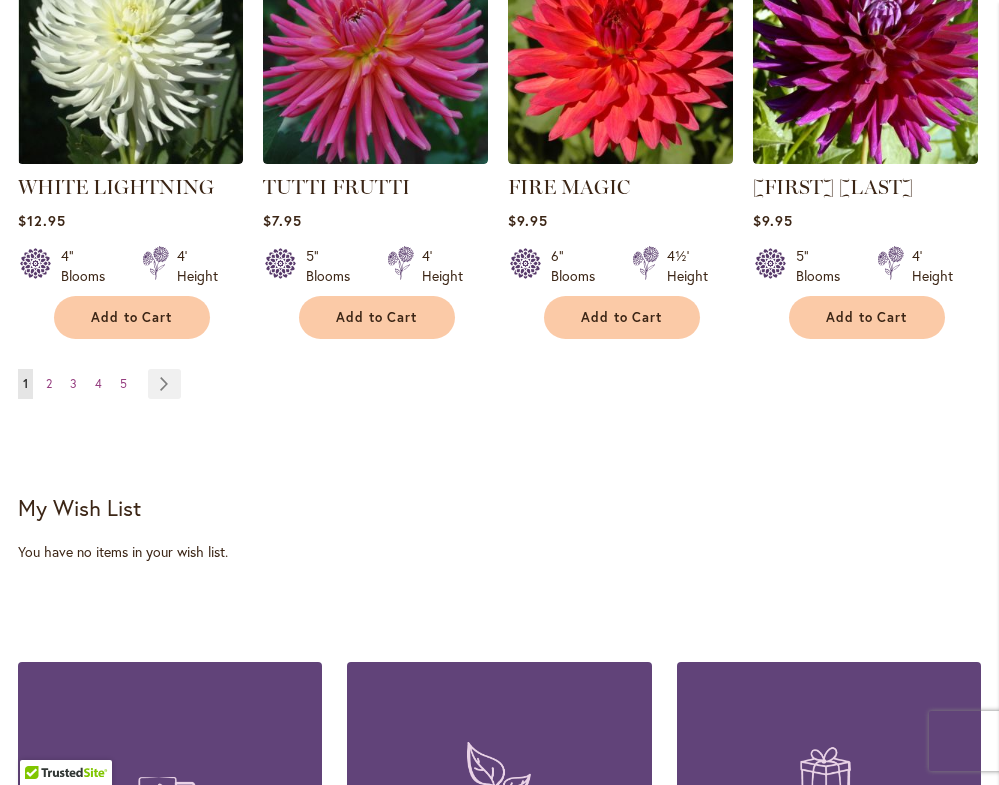 scroll, scrollTop: 1984, scrollLeft: 0, axis: vertical 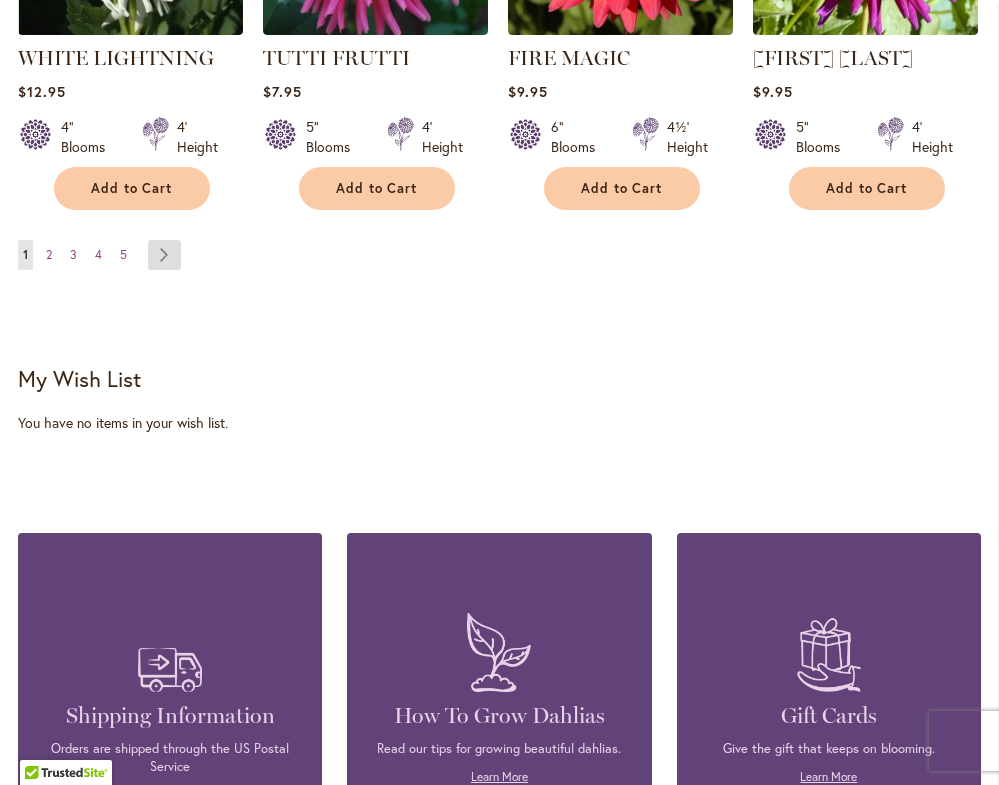 click on "Page
Next" at bounding box center (164, 255) 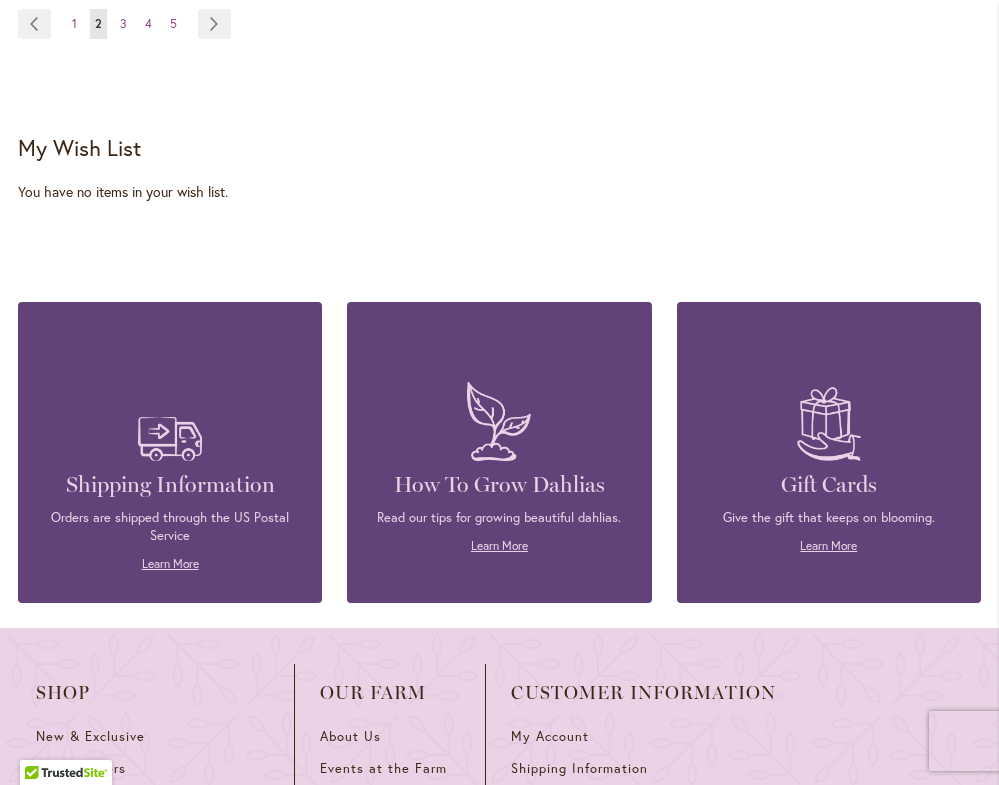scroll, scrollTop: 2219, scrollLeft: 0, axis: vertical 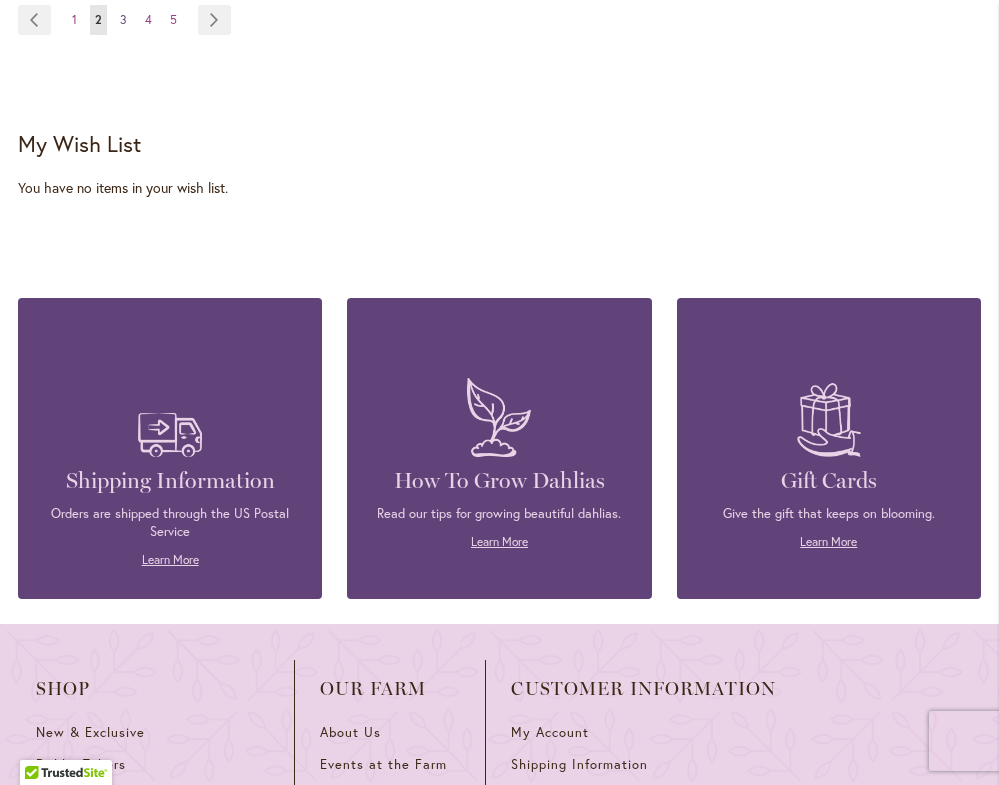 click on "3" at bounding box center [123, 19] 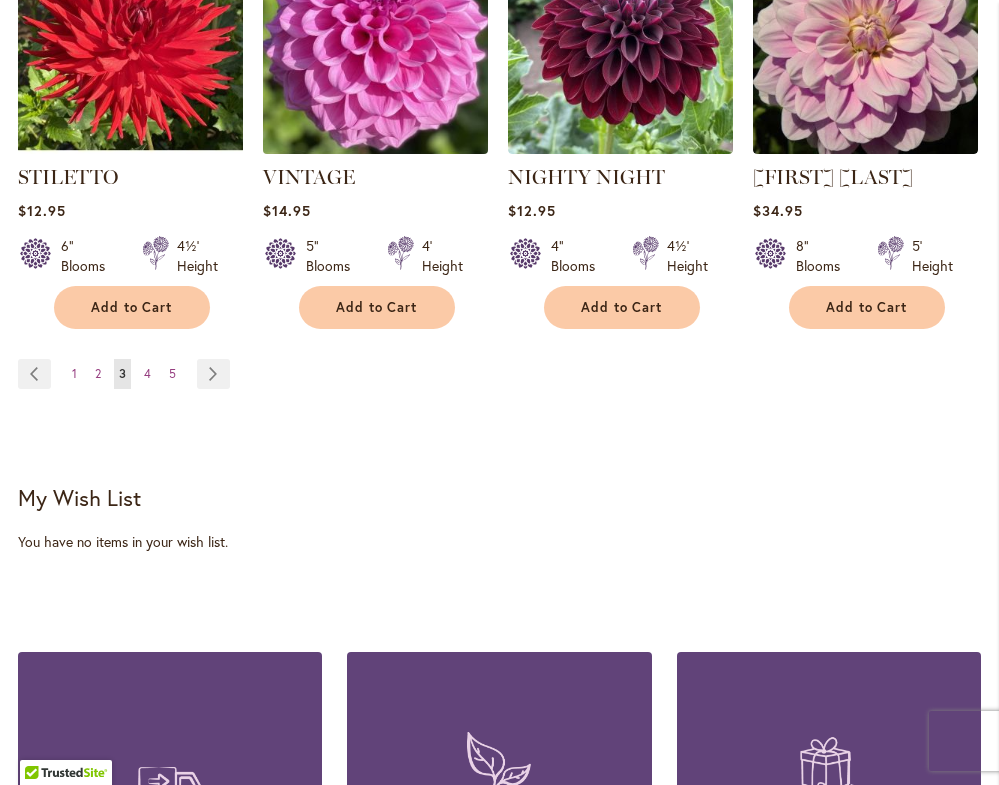 scroll, scrollTop: 1894, scrollLeft: 0, axis: vertical 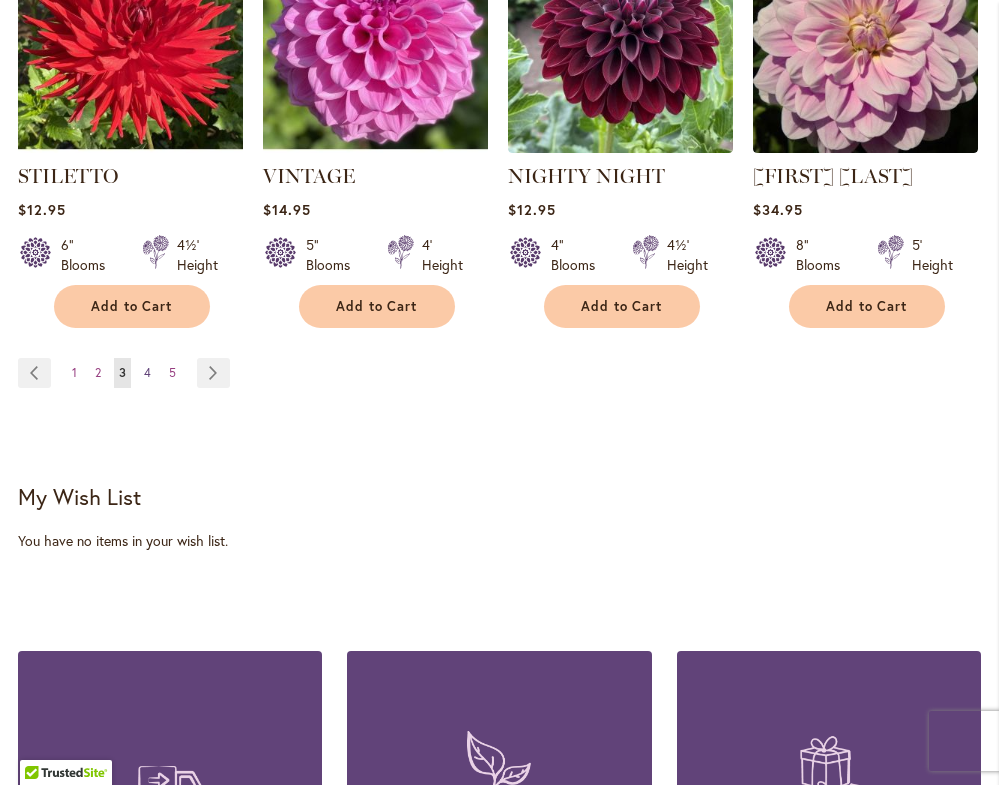 click on "4" at bounding box center (147, 372) 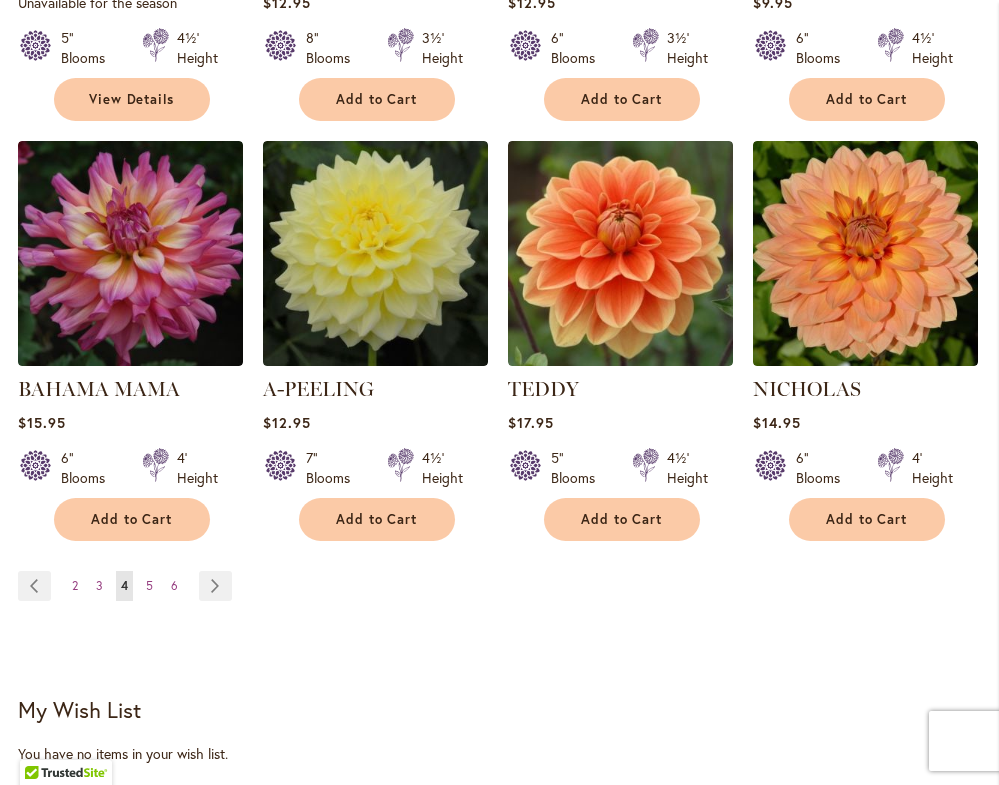 scroll, scrollTop: 1683, scrollLeft: 0, axis: vertical 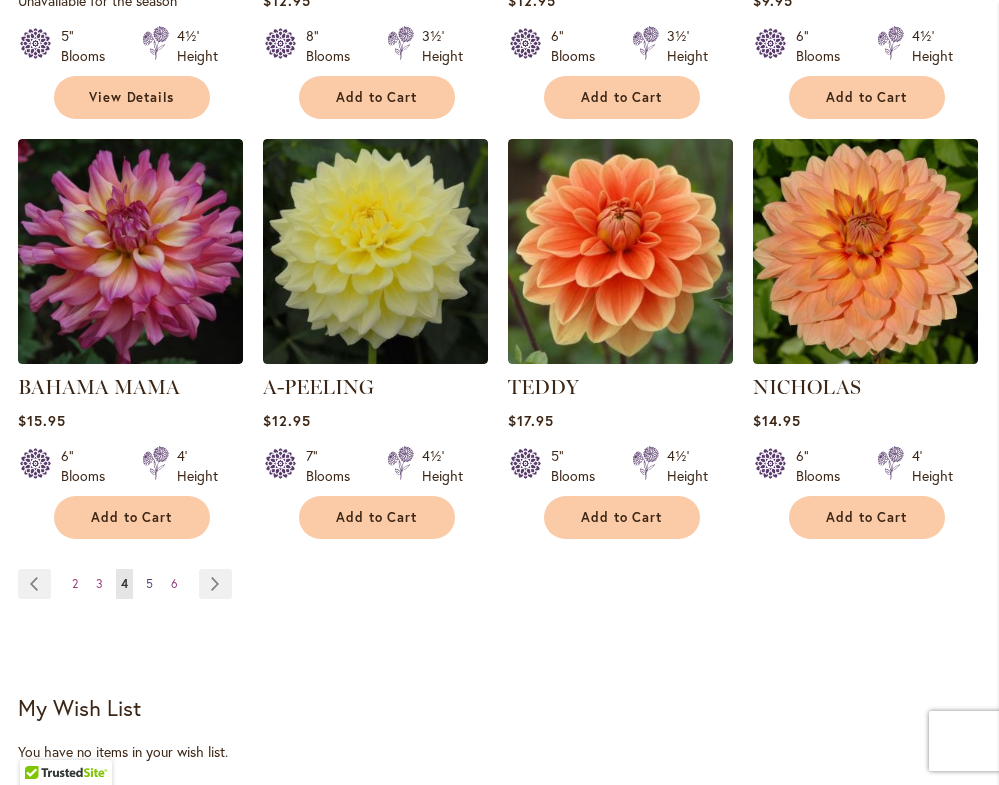 click on "5" at bounding box center (149, 583) 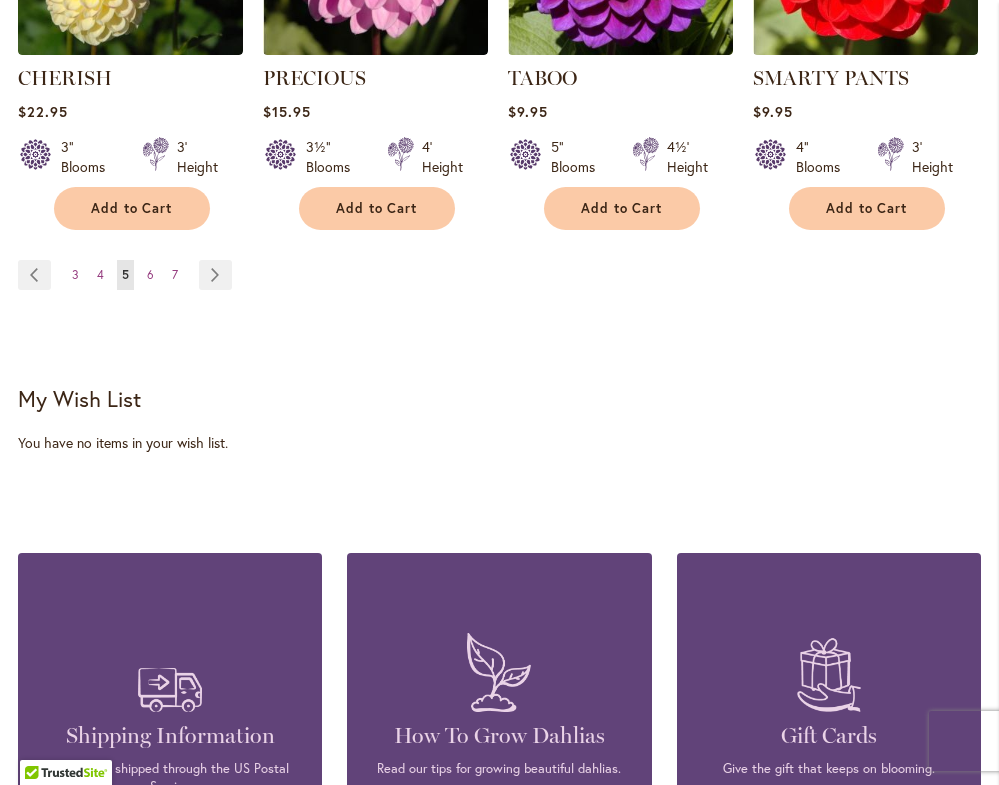 scroll, scrollTop: 2026, scrollLeft: 0, axis: vertical 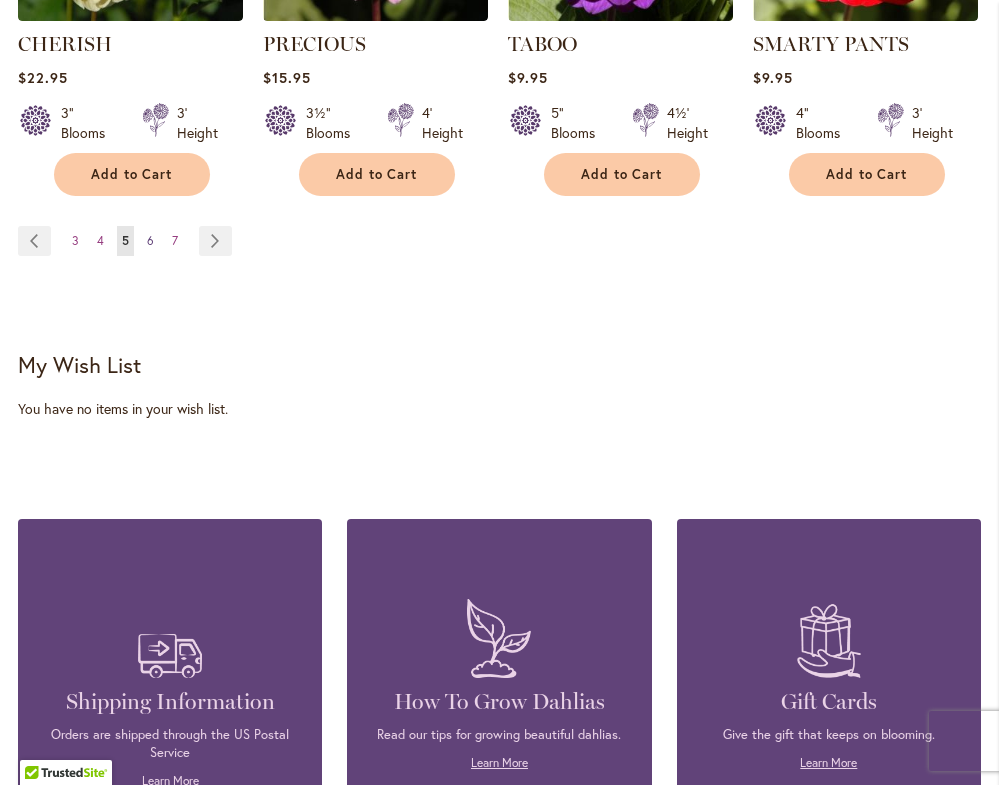 click on "6" at bounding box center [150, 240] 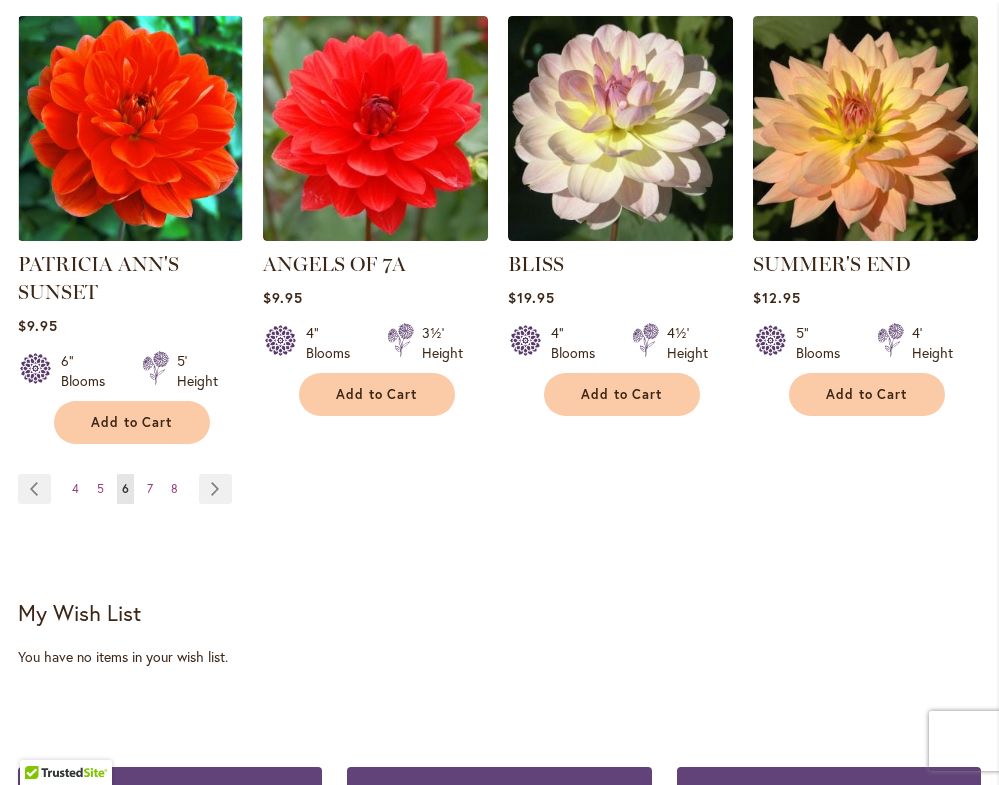 scroll, scrollTop: 1781, scrollLeft: 0, axis: vertical 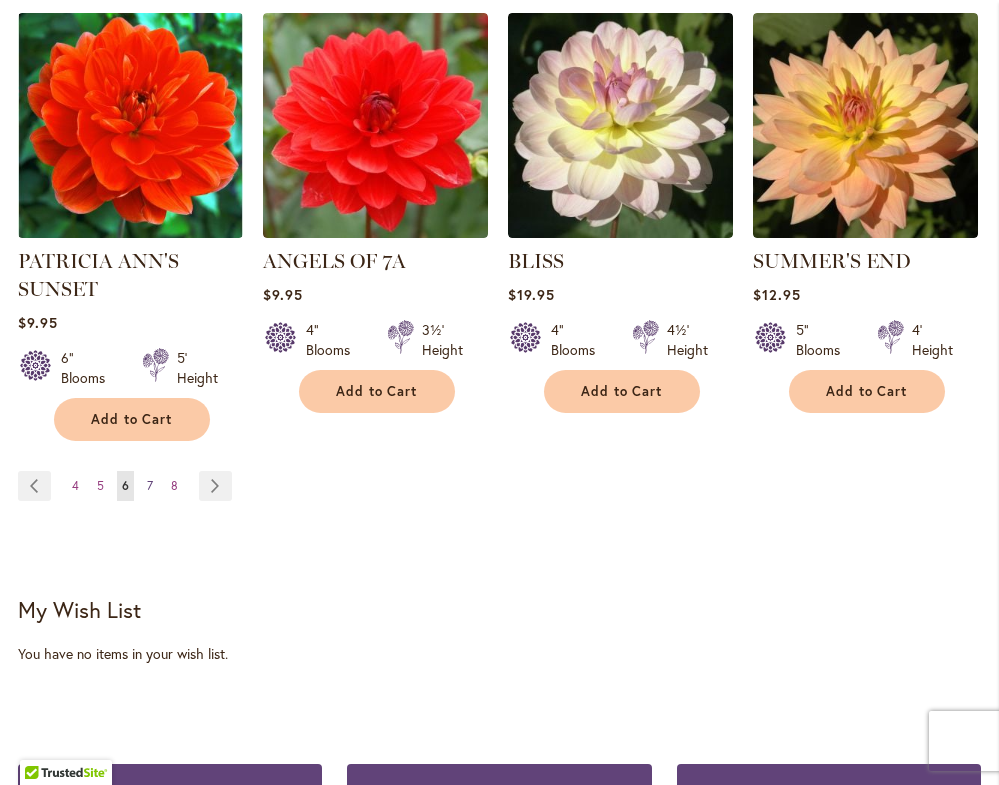 click on "7" at bounding box center (150, 485) 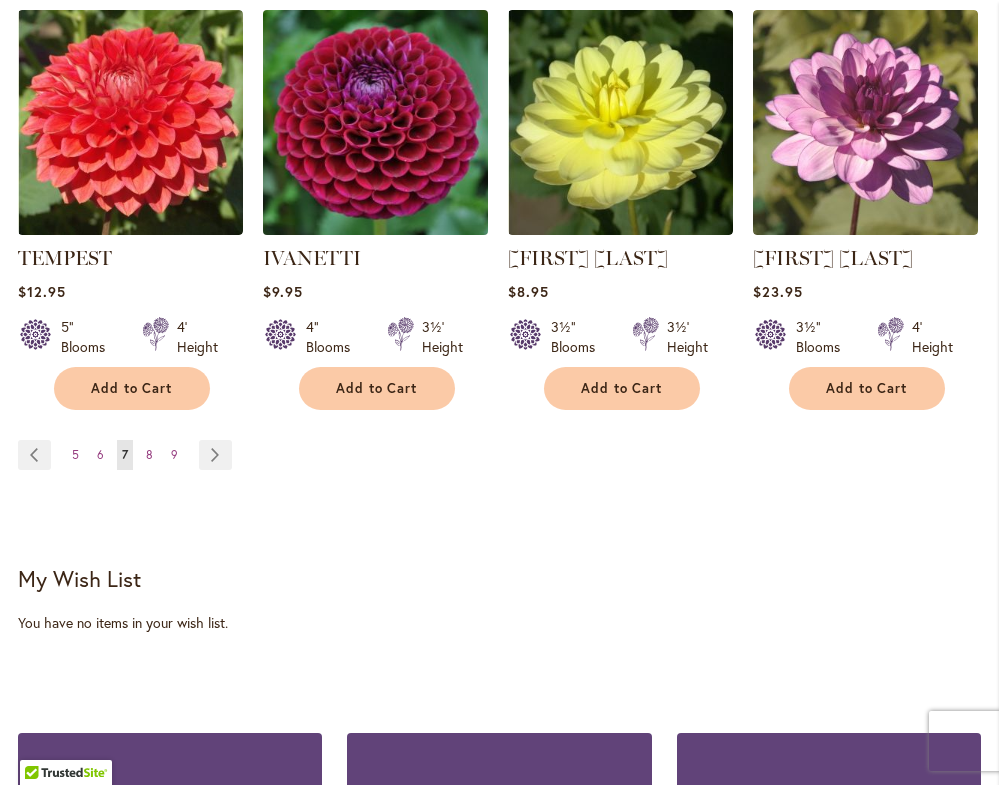 scroll, scrollTop: 1807, scrollLeft: 0, axis: vertical 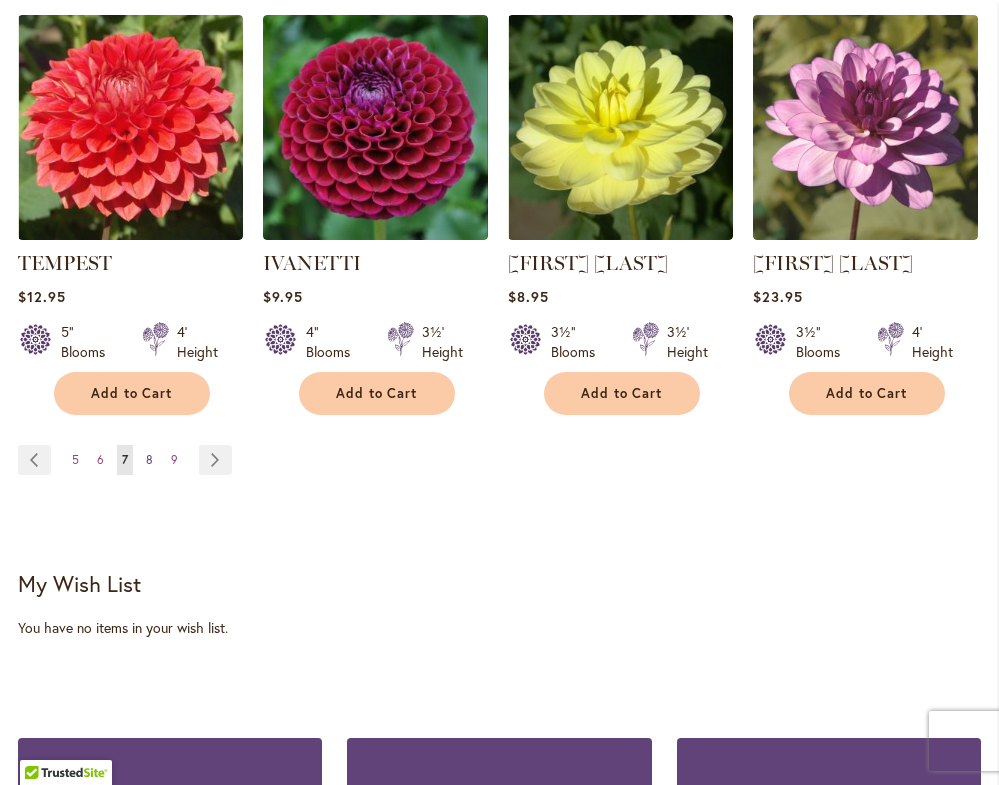click on "8" at bounding box center [149, 459] 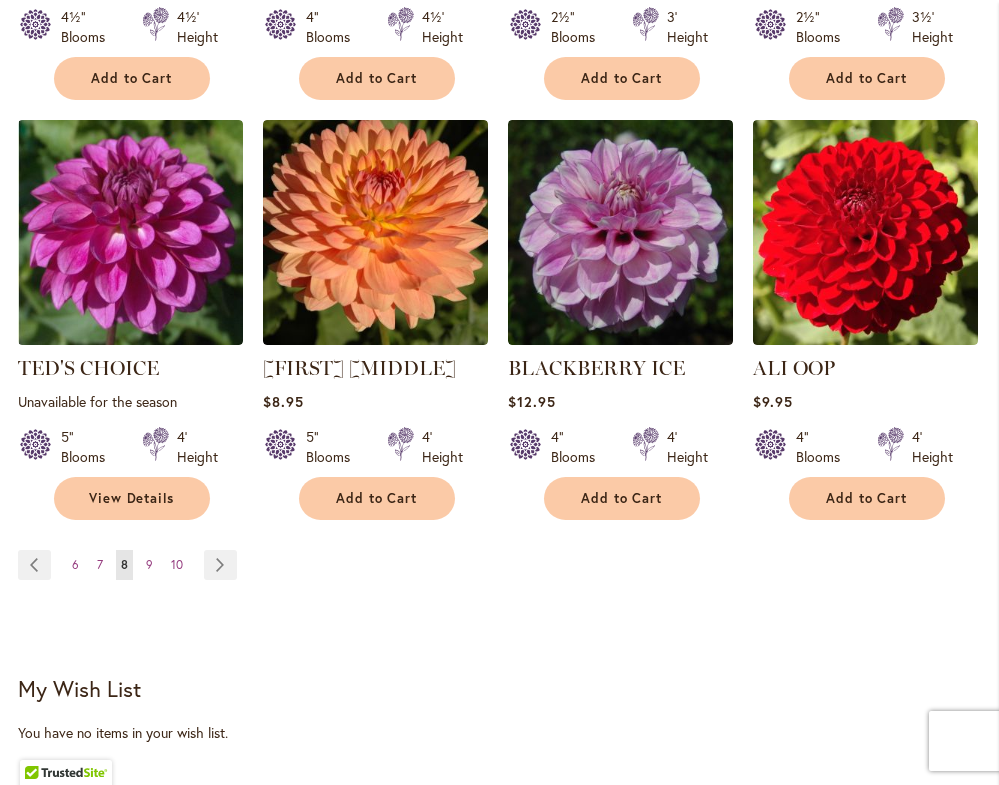 scroll, scrollTop: 1681, scrollLeft: 0, axis: vertical 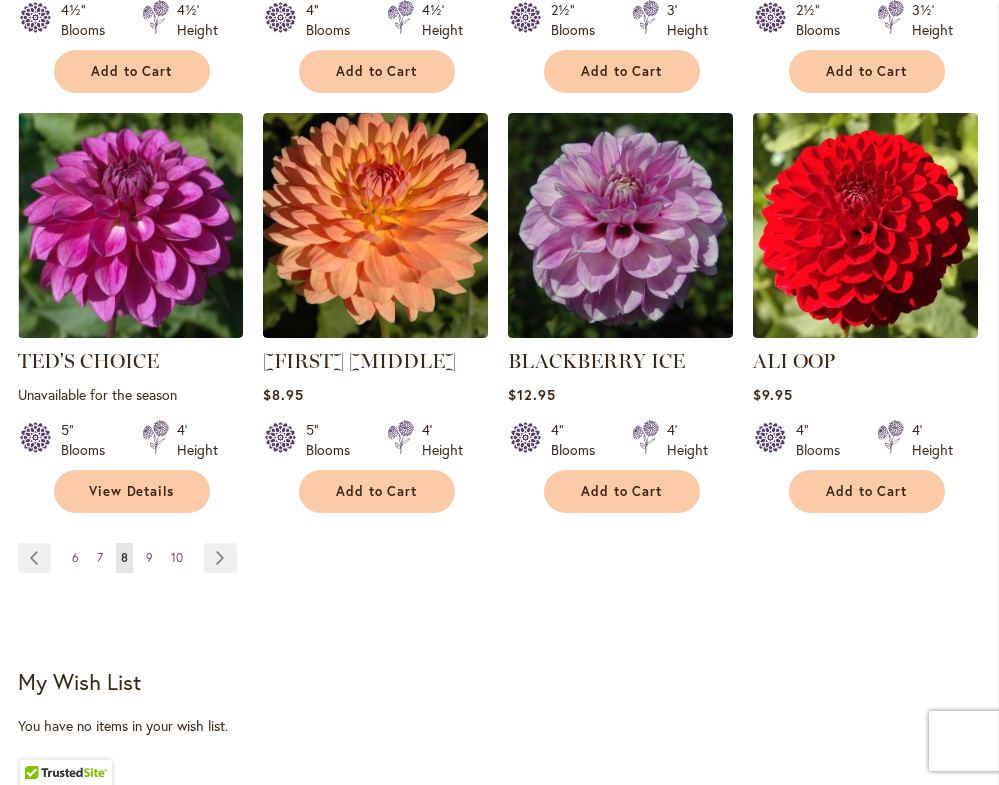 click on "9" at bounding box center [149, 557] 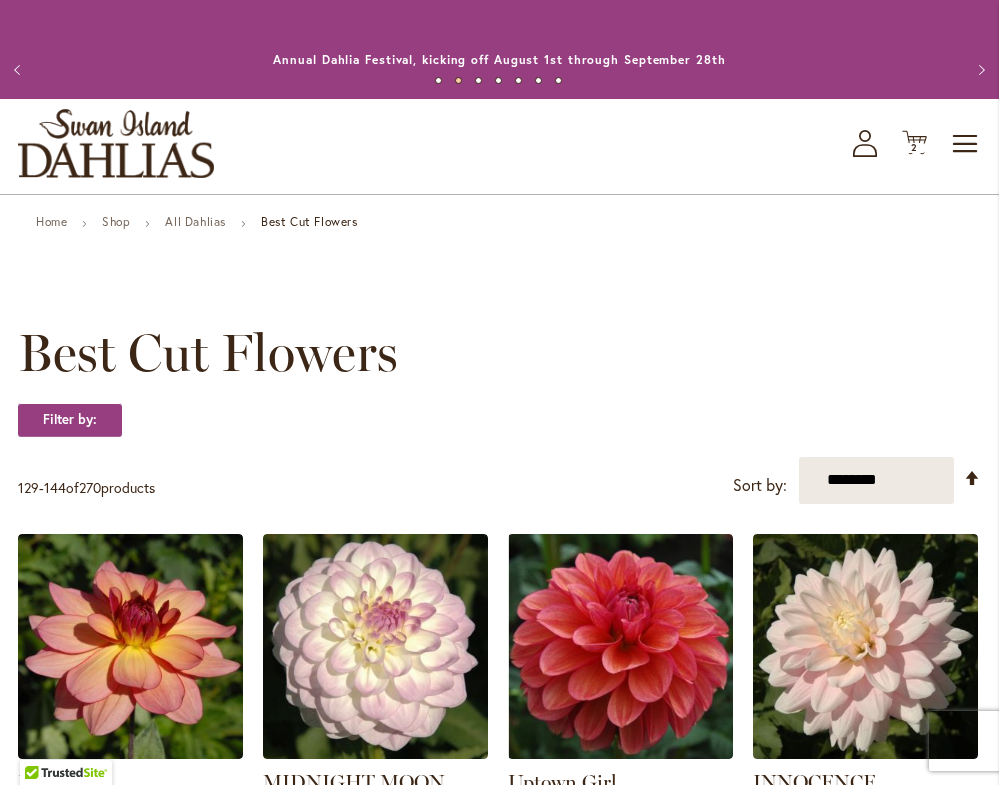 scroll, scrollTop: 0, scrollLeft: 0, axis: both 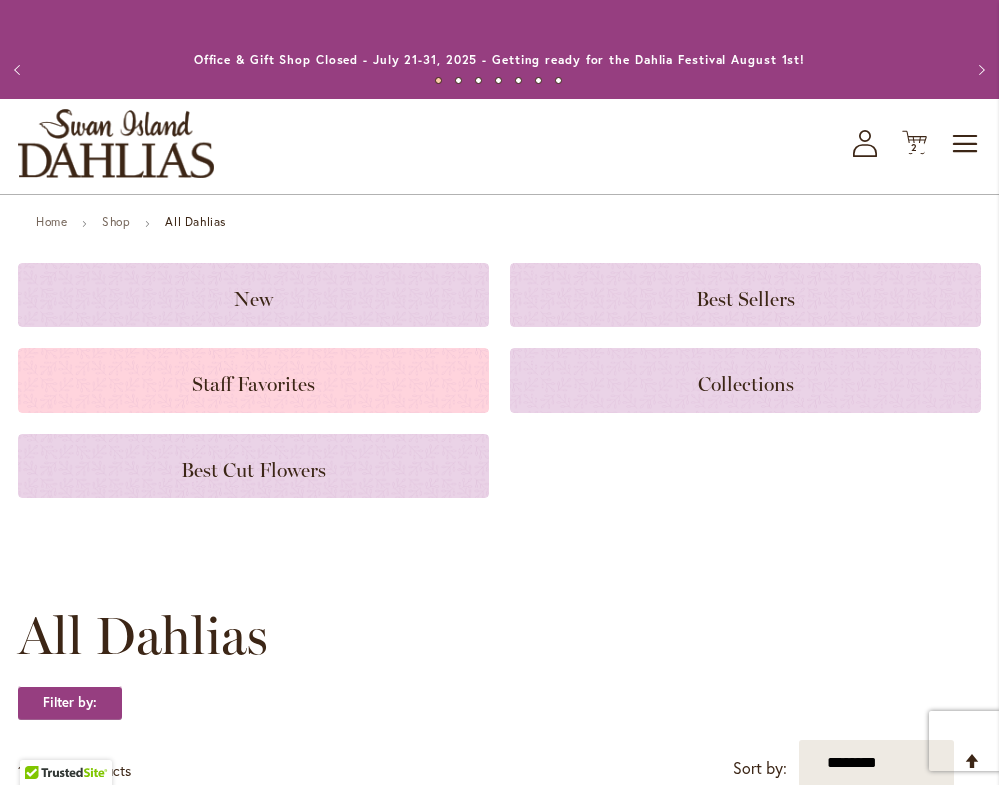 click on "Staff Favorites" 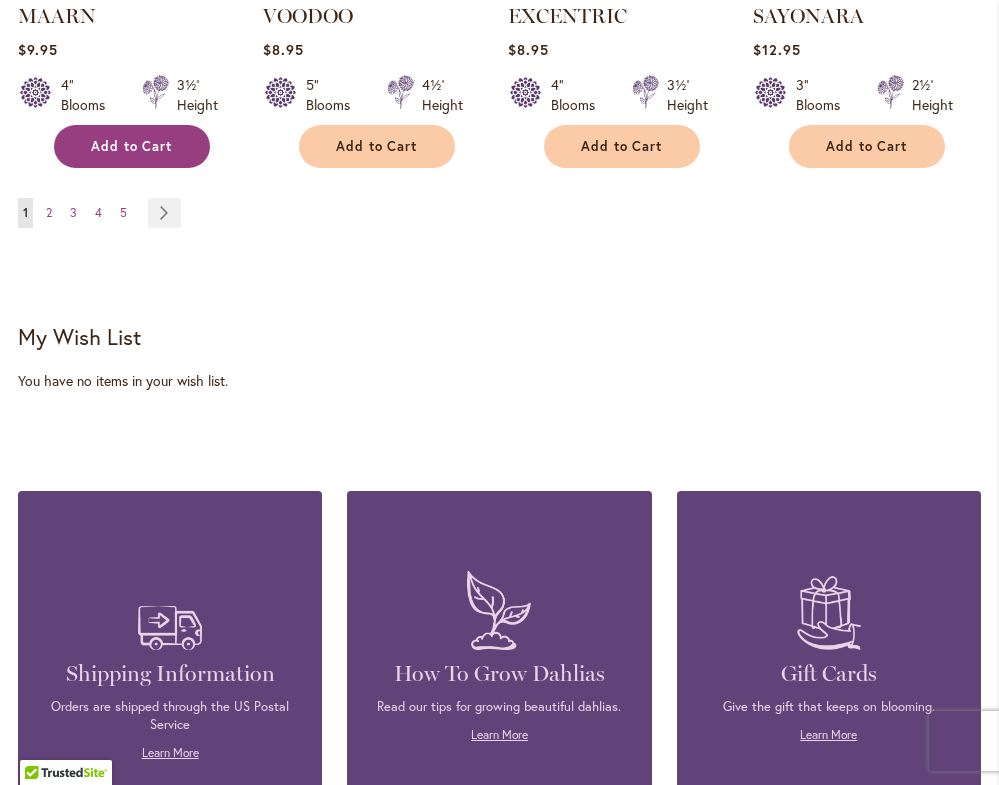 scroll, scrollTop: 2067, scrollLeft: 0, axis: vertical 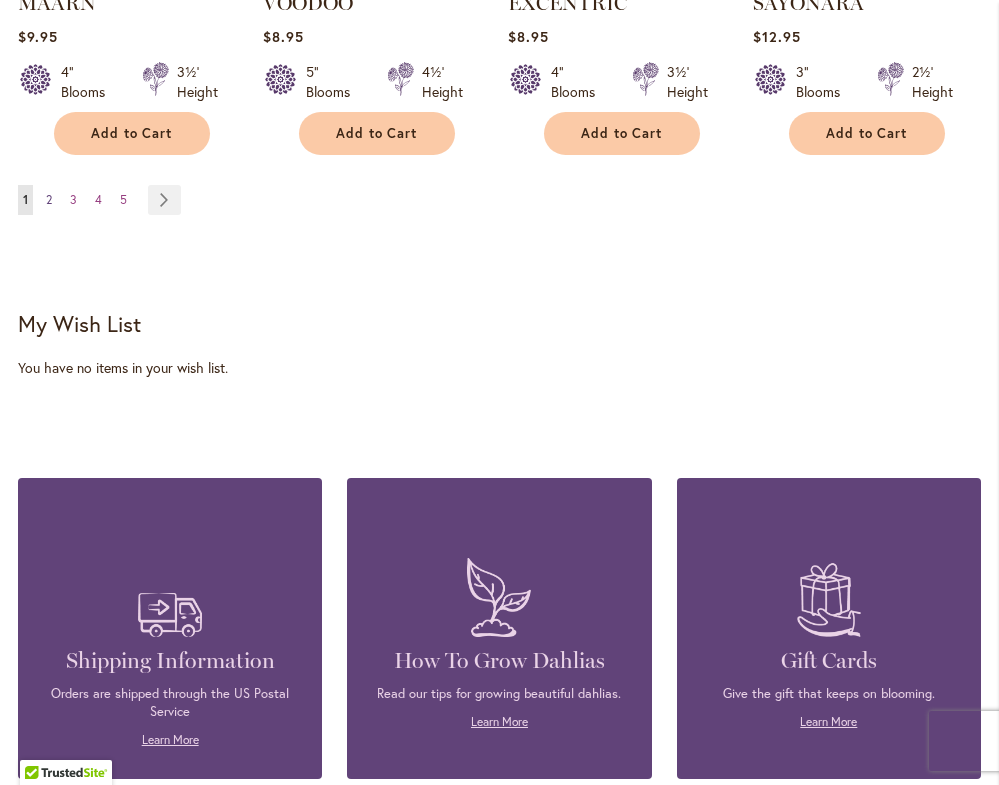 click on "Page
2" at bounding box center [49, 200] 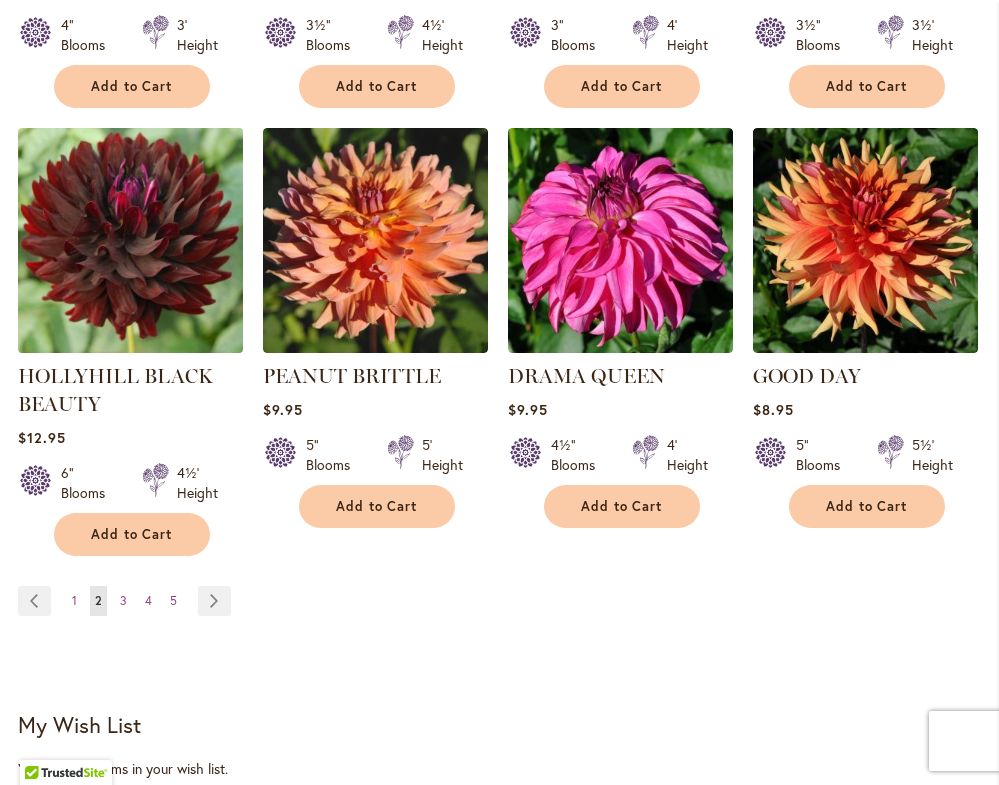 scroll, scrollTop: 1668, scrollLeft: 0, axis: vertical 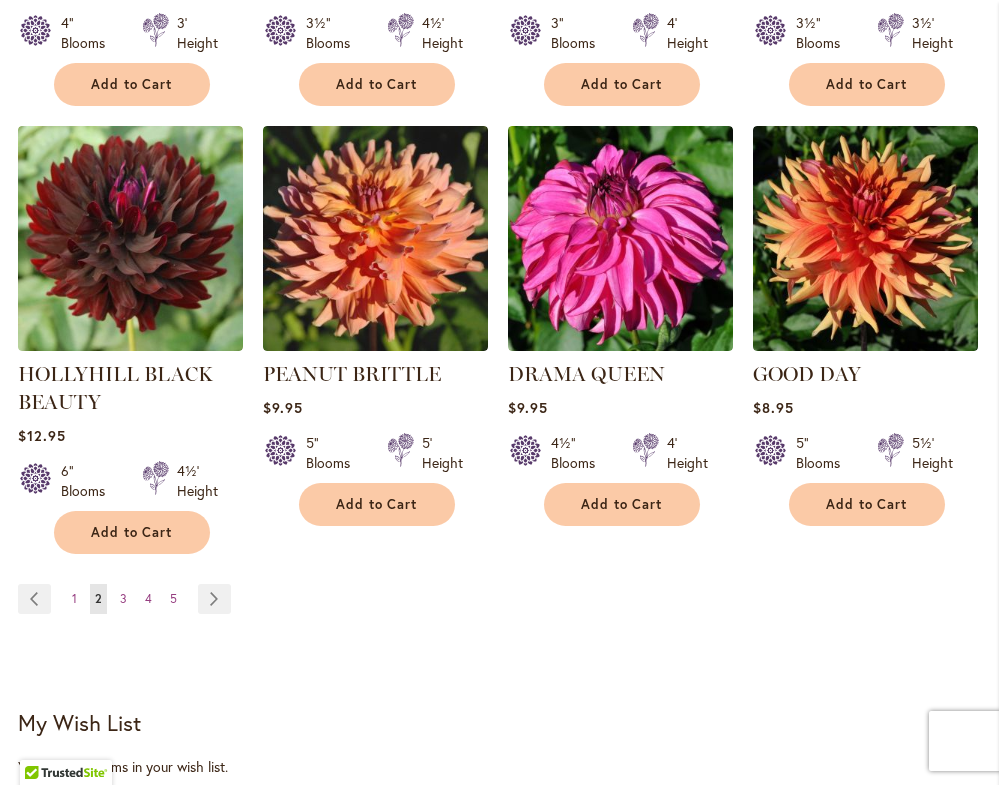 click on "Page
Previous
Page
1
You're currently reading page
2
Page
3
Page
4 Page 5 Page Next" at bounding box center (128, 599) 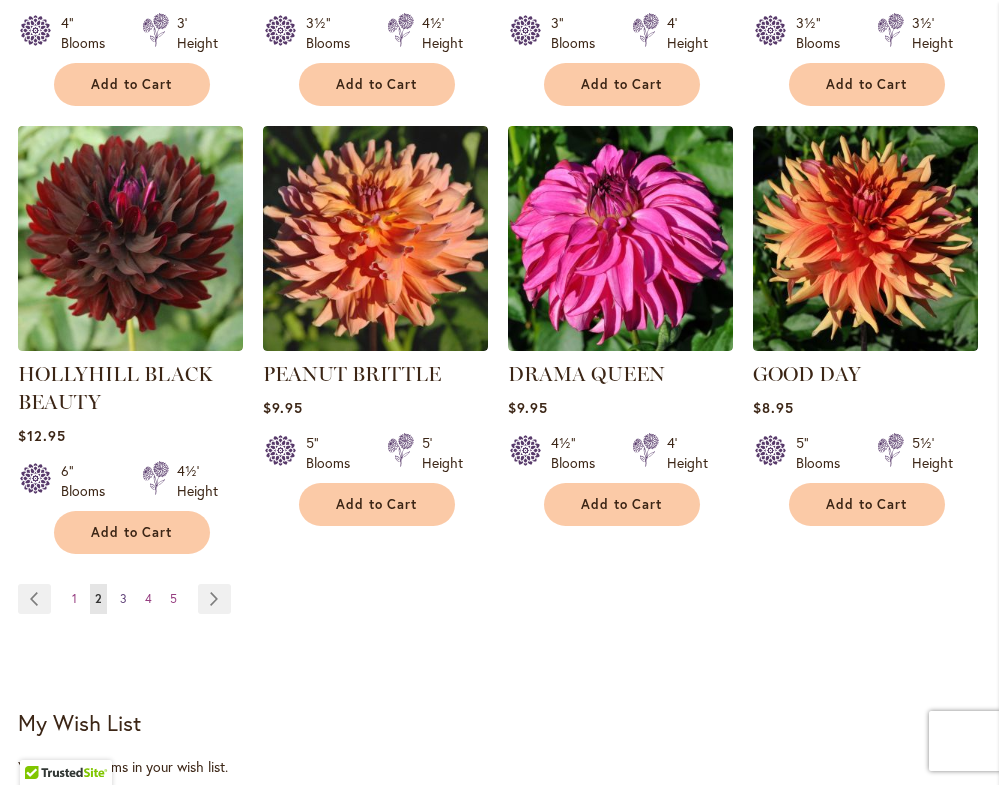 click on "3" at bounding box center (123, 598) 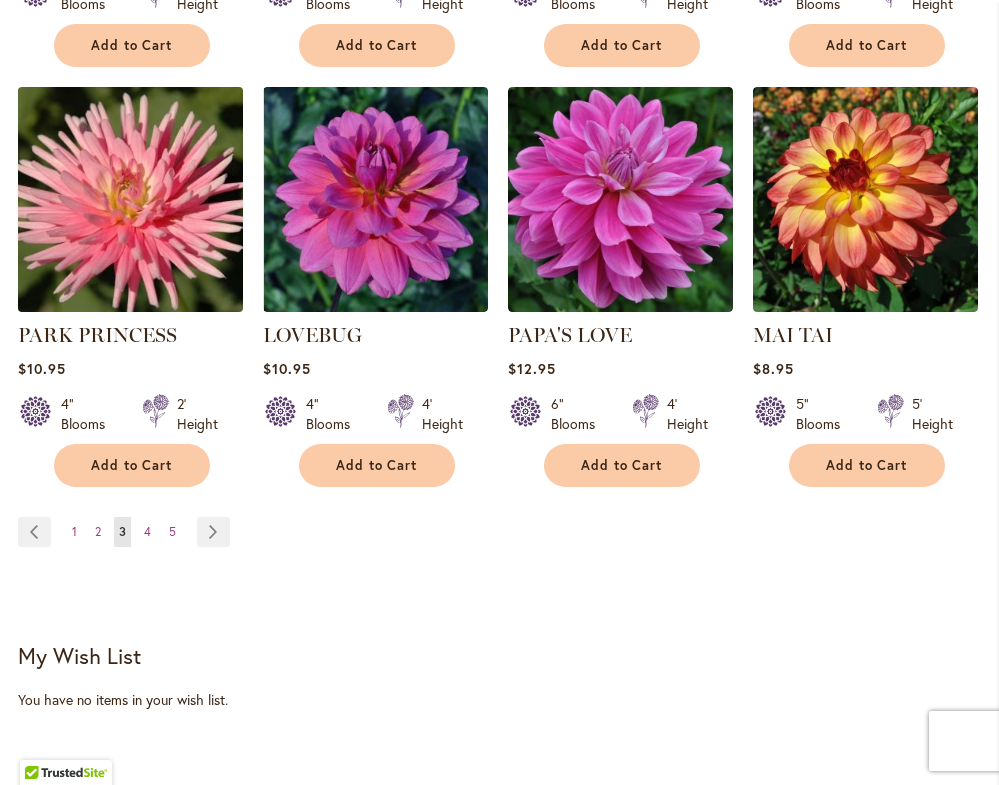 scroll, scrollTop: 1712, scrollLeft: 0, axis: vertical 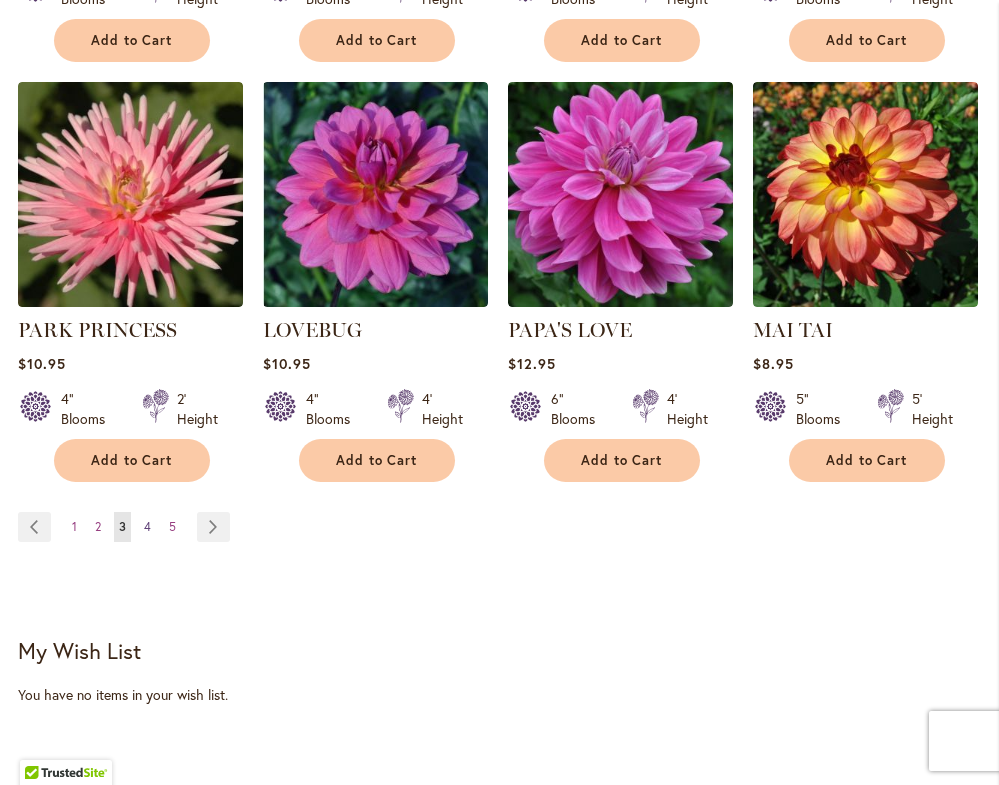 click on "Page
4" at bounding box center (147, 527) 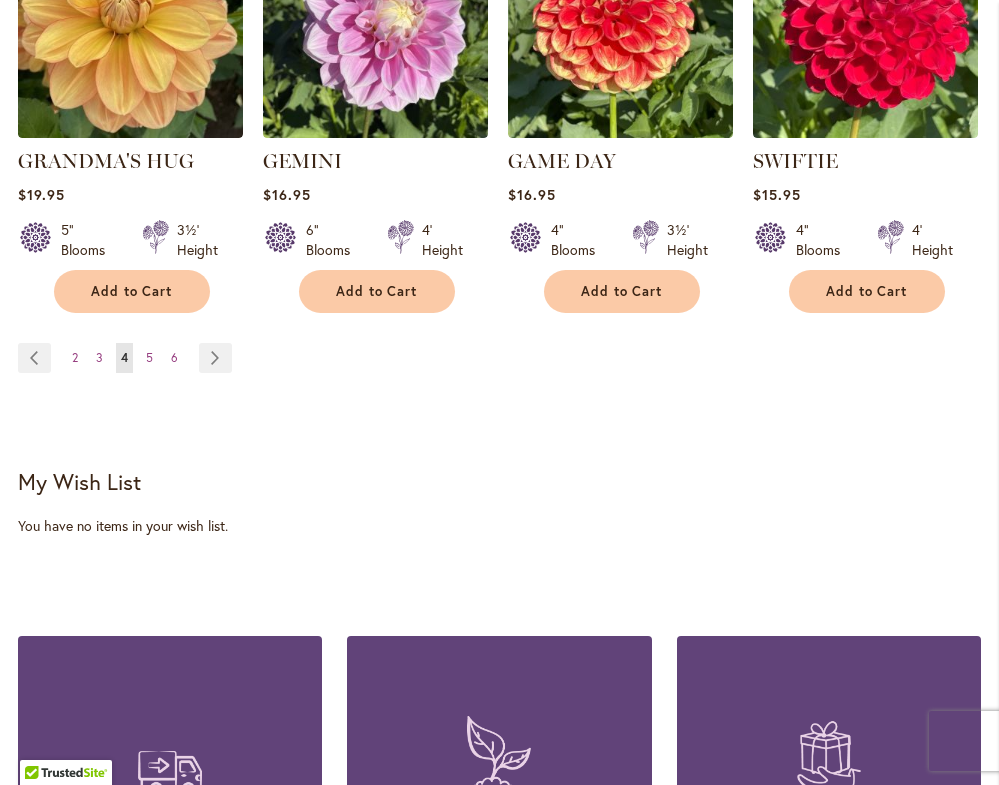 scroll, scrollTop: 1888, scrollLeft: 0, axis: vertical 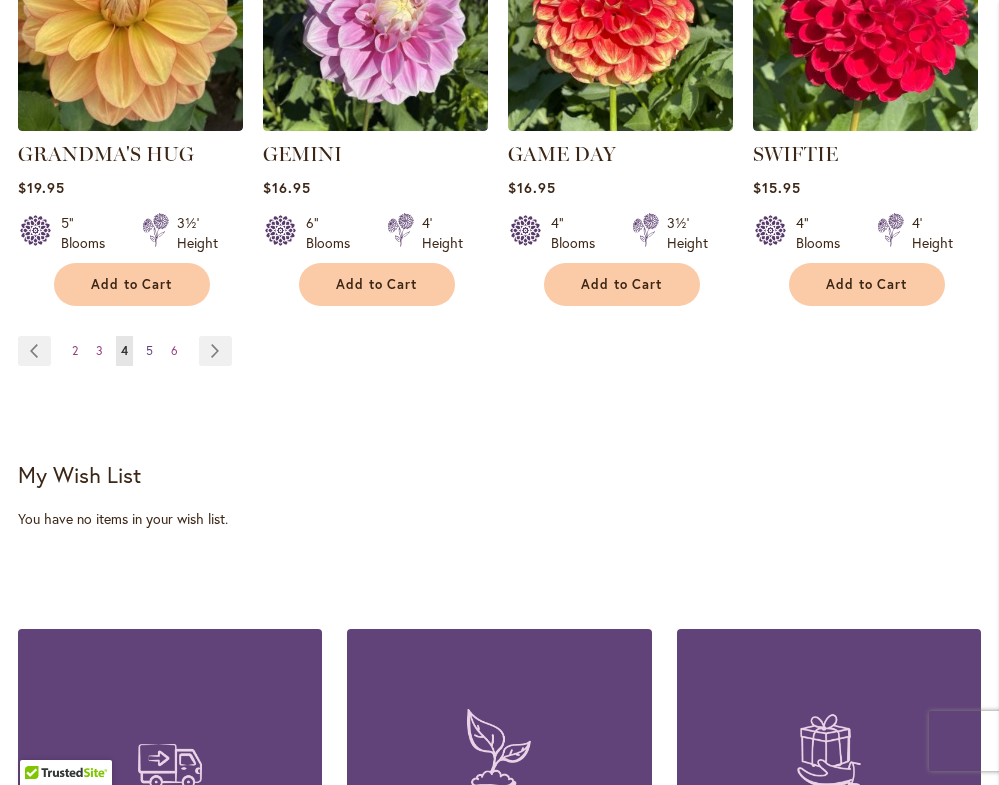 click on "5" at bounding box center (149, 350) 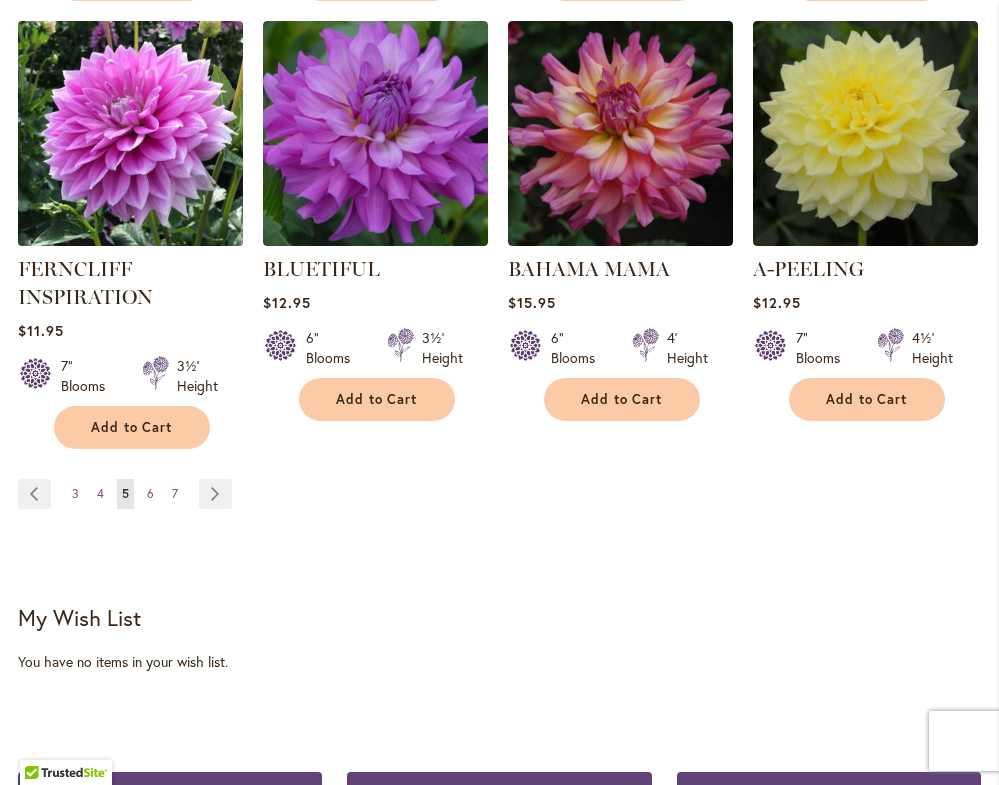 scroll, scrollTop: 1783, scrollLeft: 0, axis: vertical 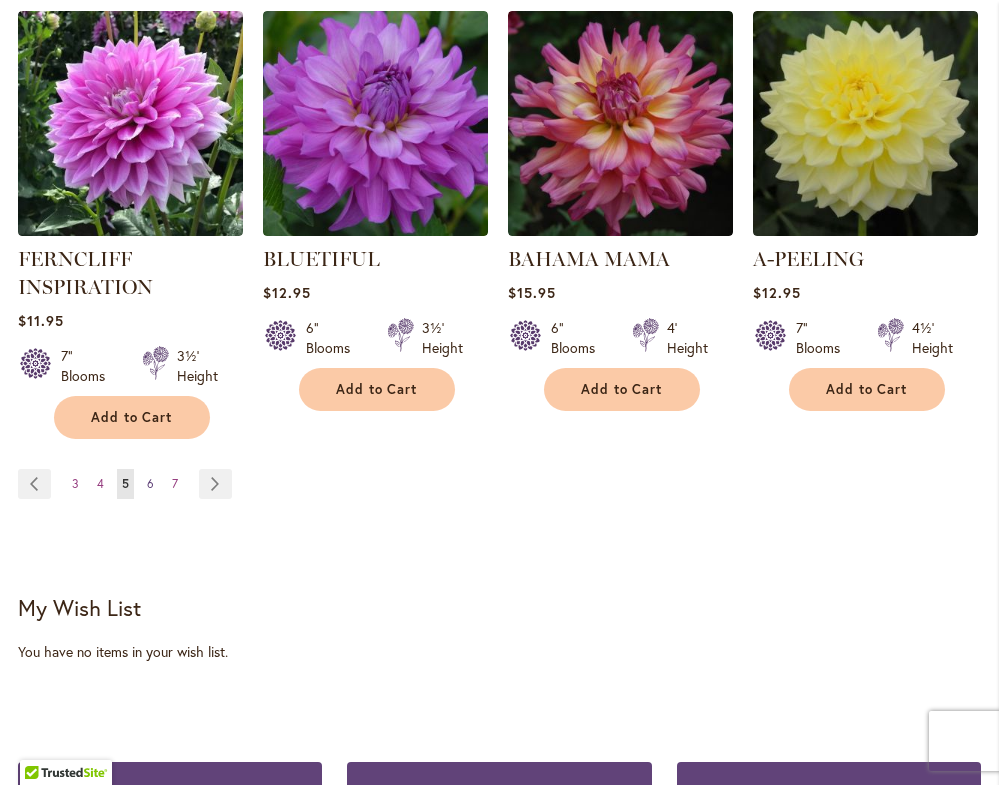 click on "6" at bounding box center (150, 483) 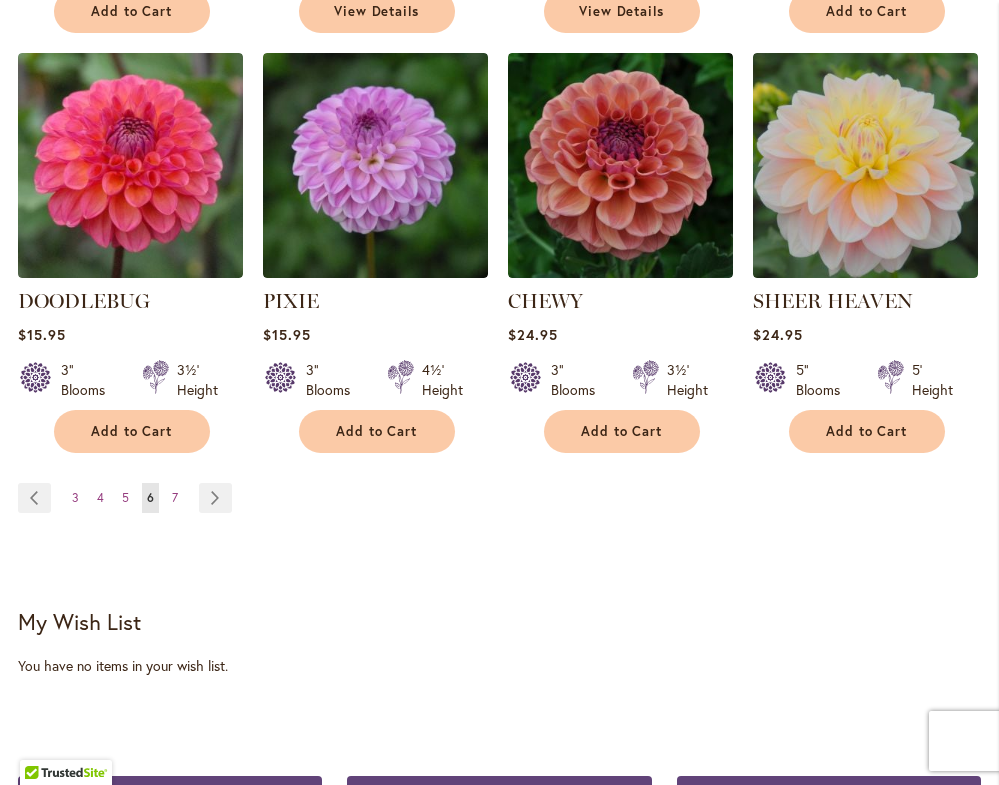 scroll, scrollTop: 1776, scrollLeft: 0, axis: vertical 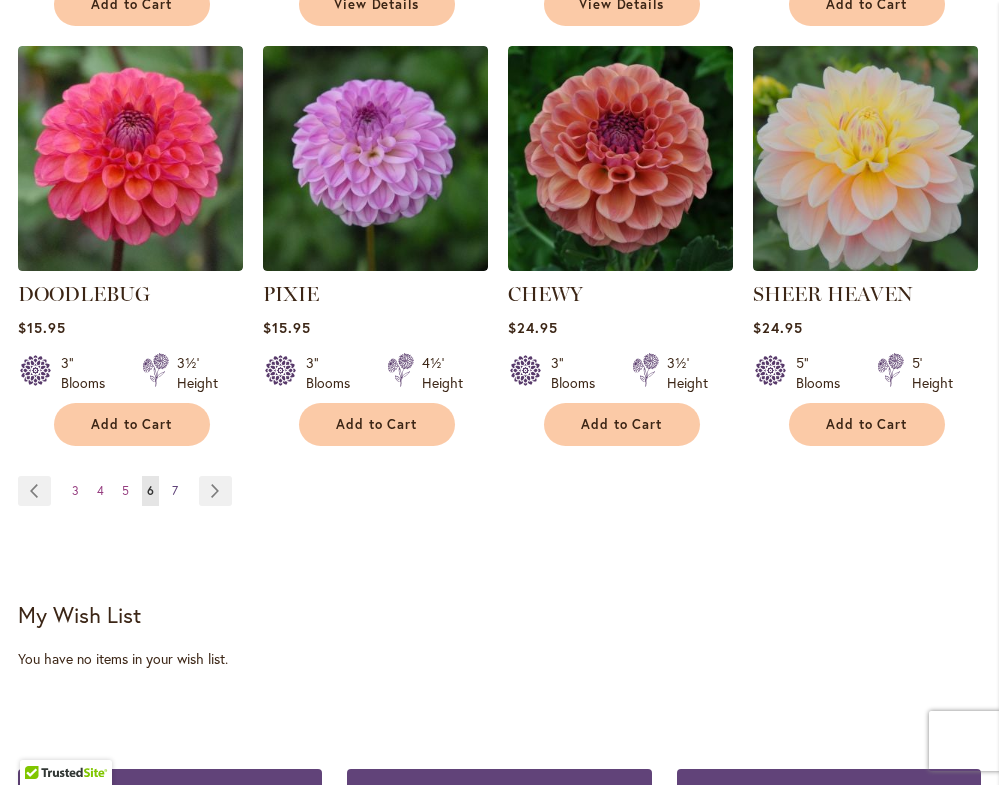 click on "7" at bounding box center (175, 490) 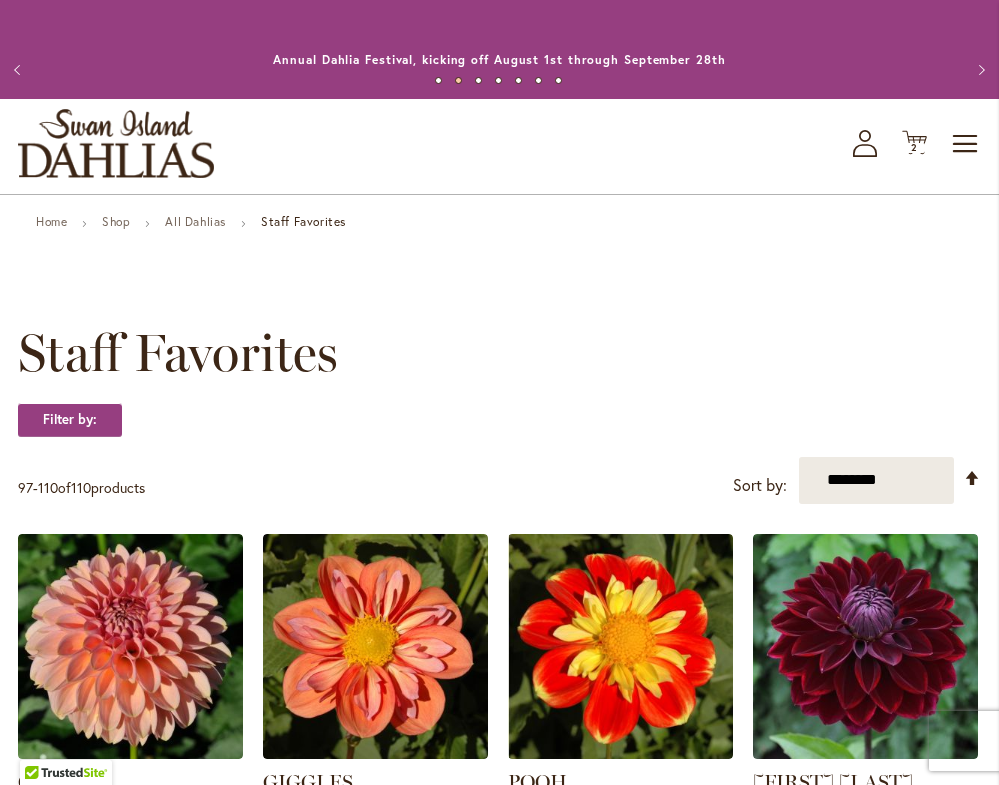 scroll, scrollTop: 0, scrollLeft: 0, axis: both 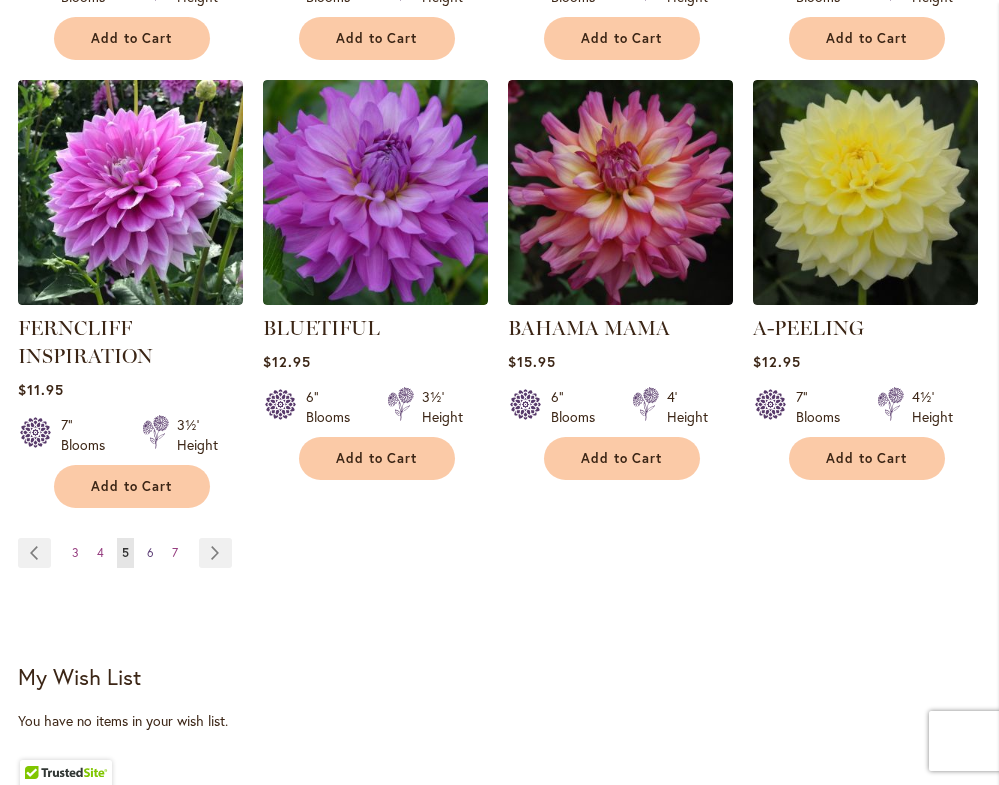 click on "Page
6" at bounding box center (150, 553) 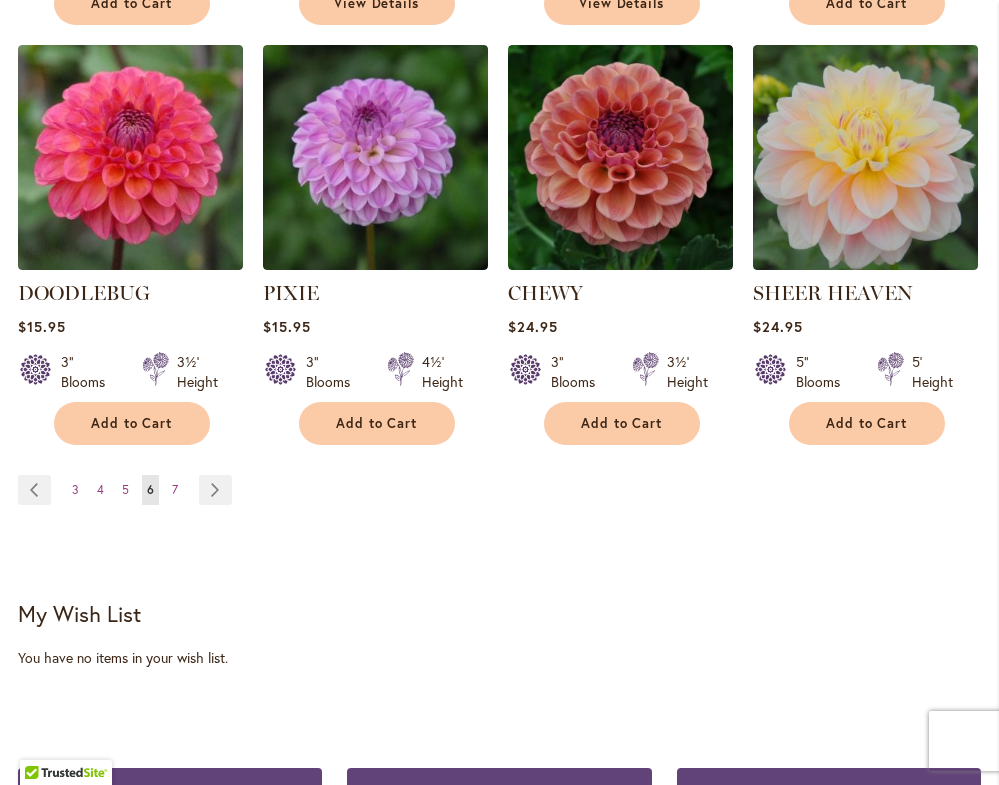 scroll, scrollTop: 1808, scrollLeft: 0, axis: vertical 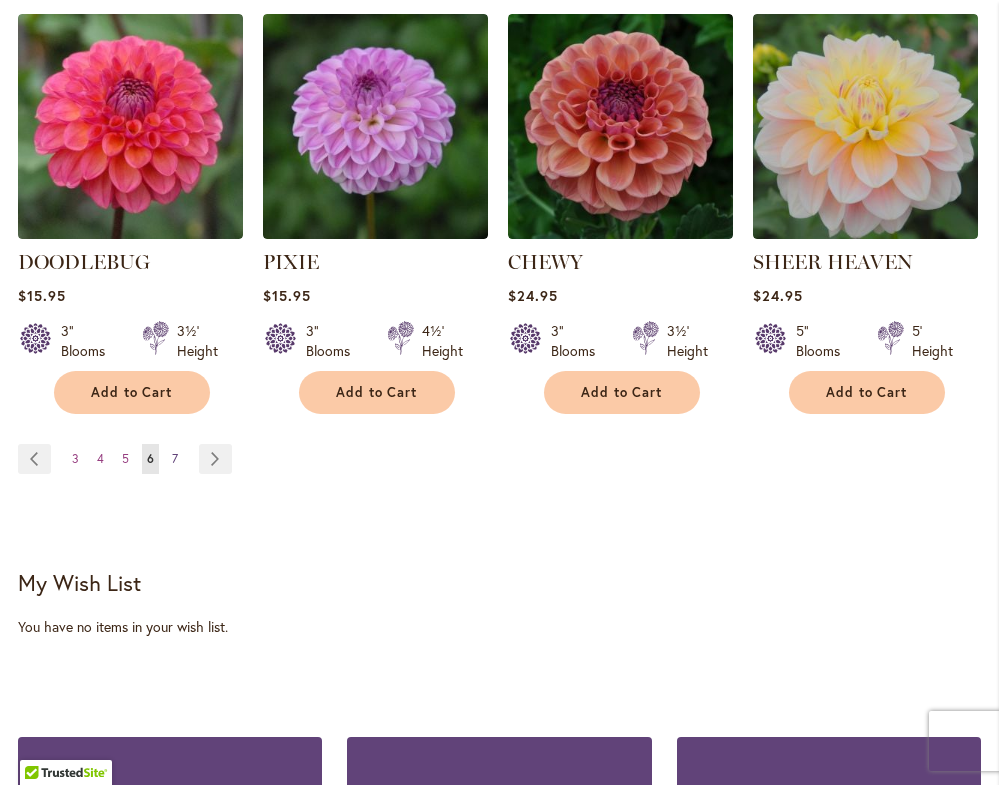 click on "7" at bounding box center (175, 458) 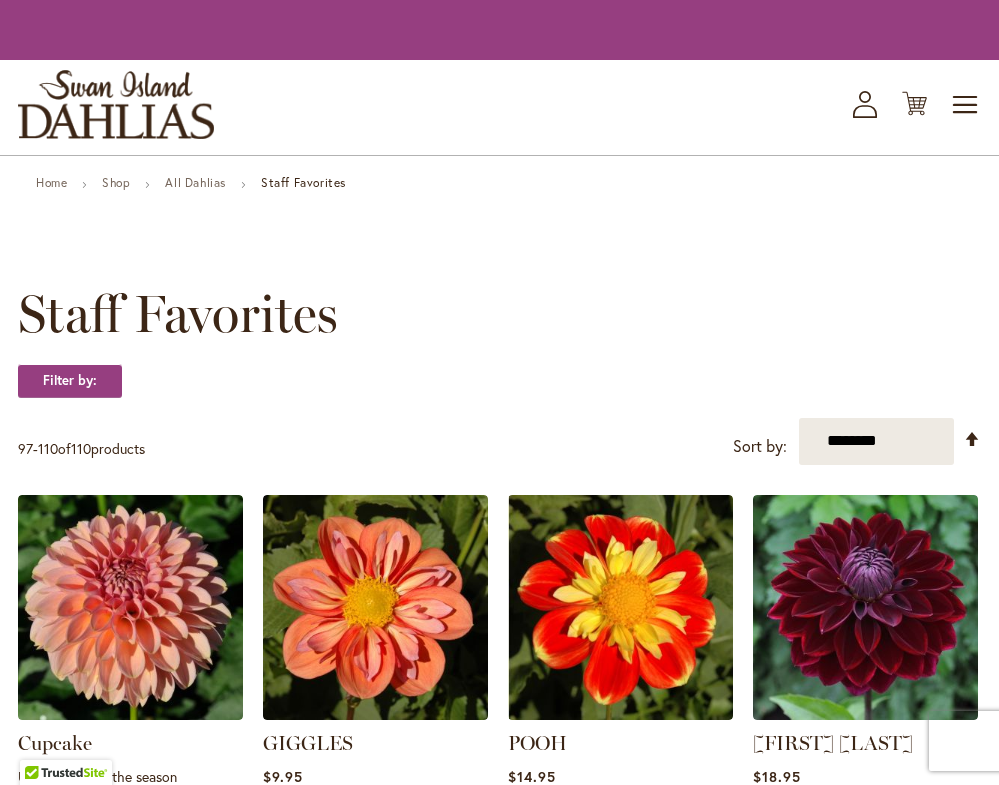 scroll, scrollTop: 0, scrollLeft: 0, axis: both 